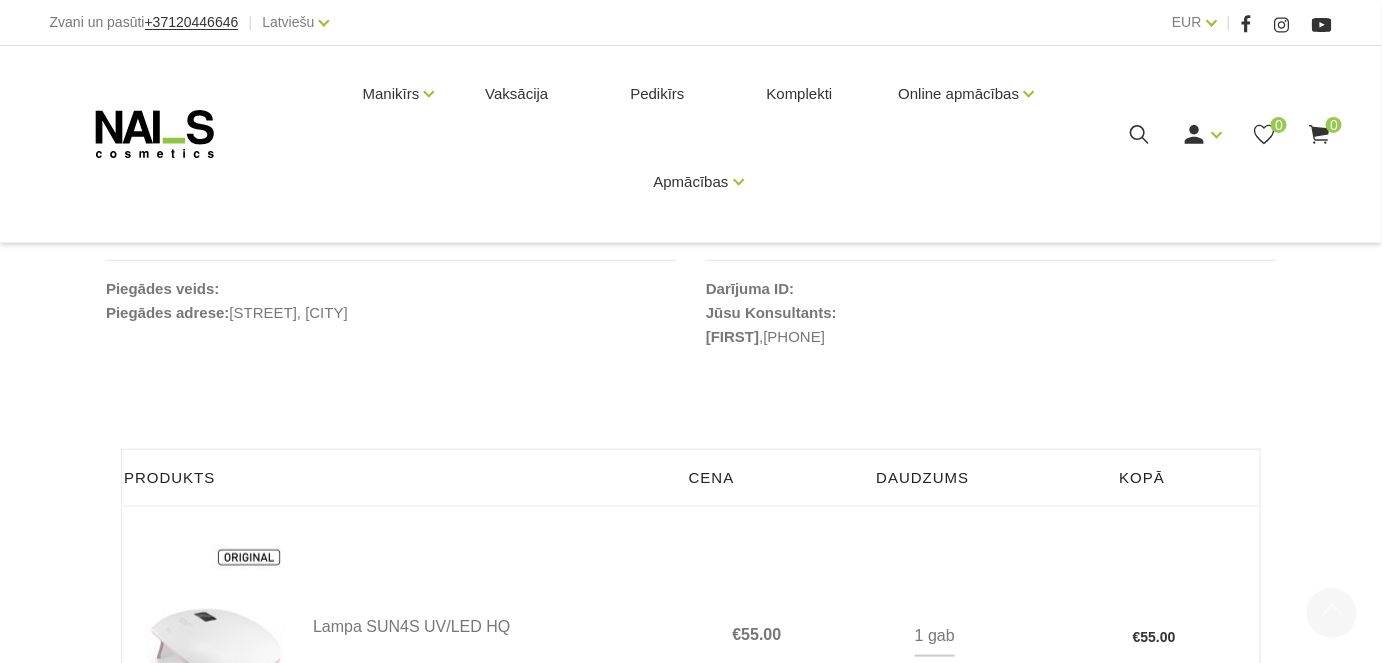 scroll, scrollTop: 727, scrollLeft: 0, axis: vertical 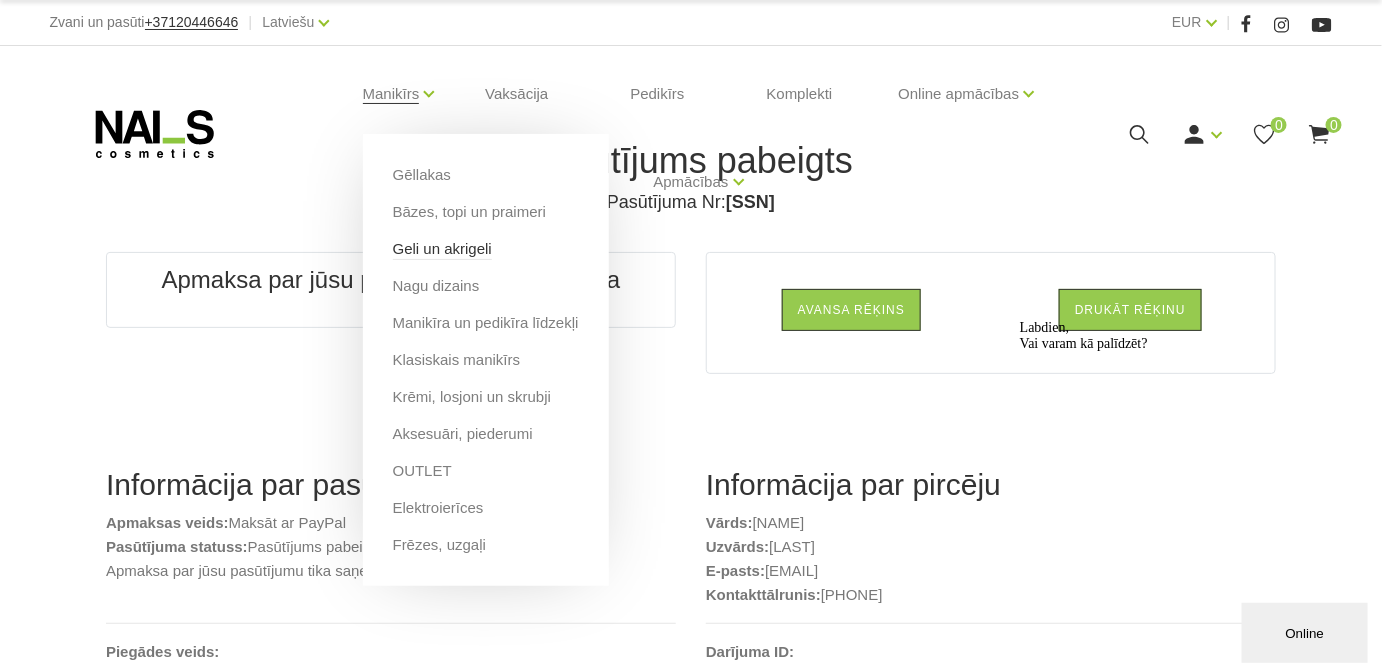 click on "Geli un akrigeli" at bounding box center [442, 249] 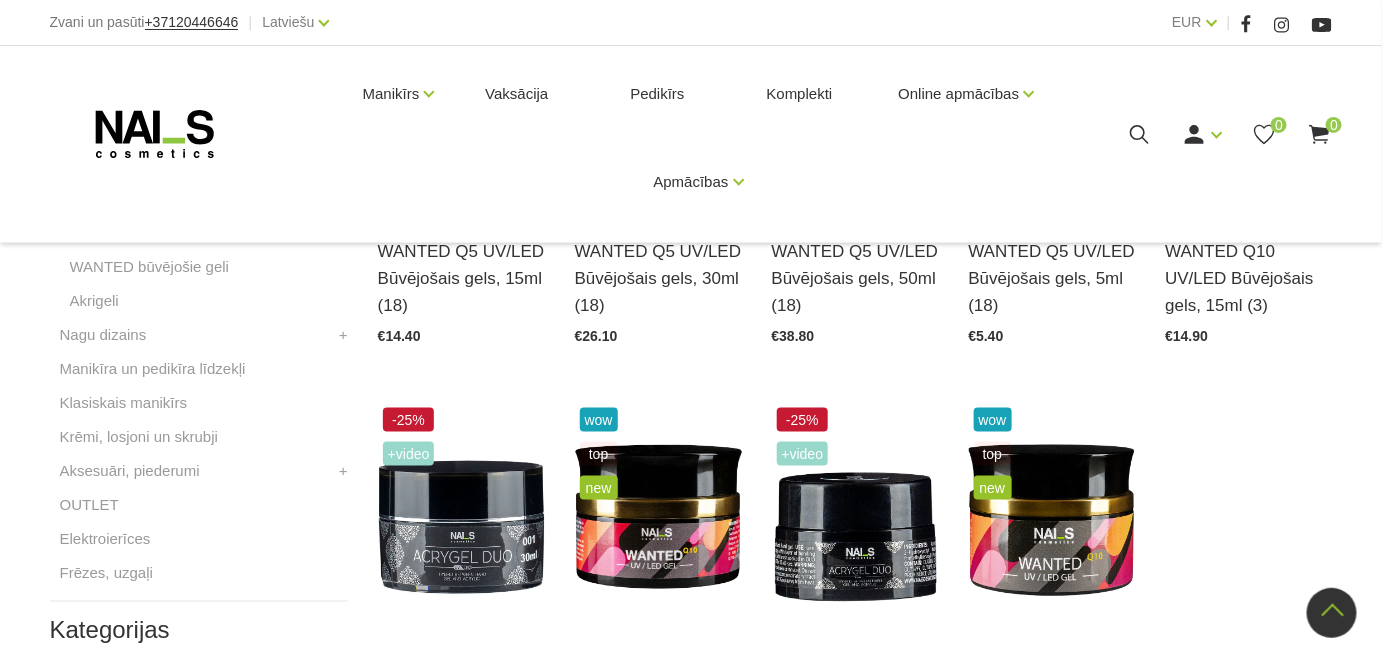 scroll, scrollTop: 727, scrollLeft: 0, axis: vertical 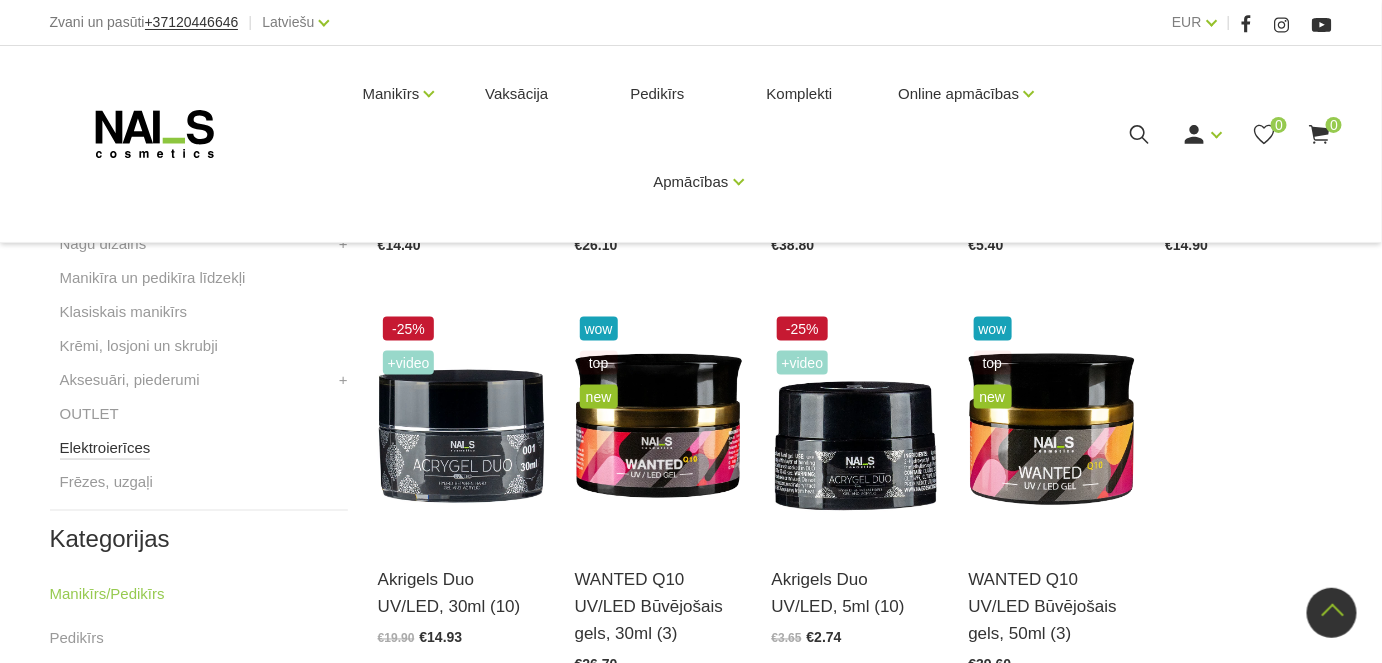 click on "Elektroierīces" at bounding box center (105, 448) 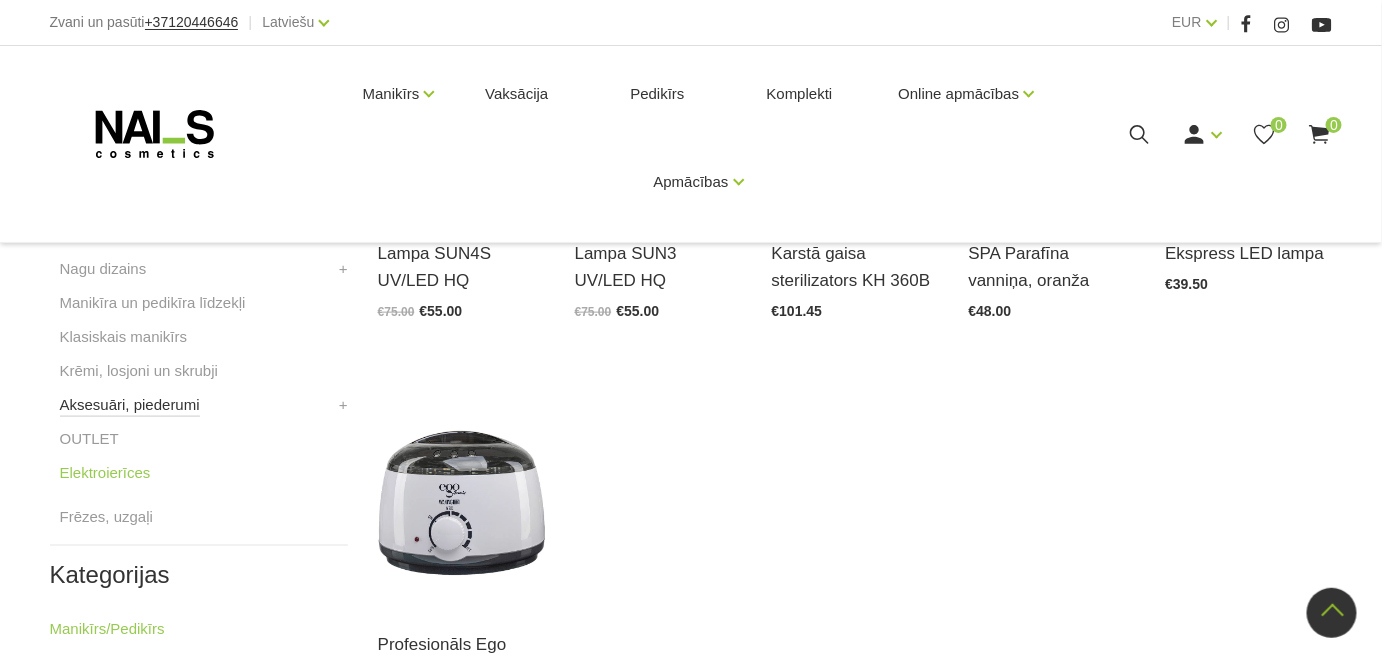 scroll, scrollTop: 636, scrollLeft: 0, axis: vertical 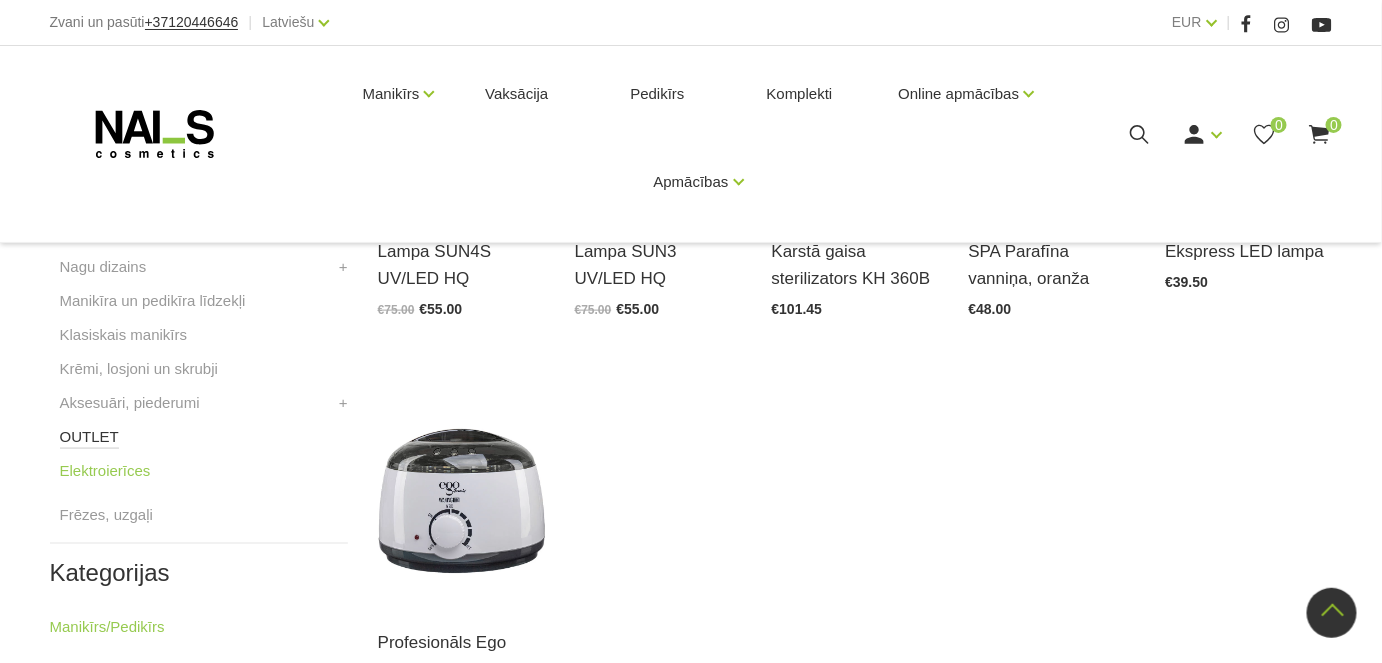 click on "OUTLET" at bounding box center [89, 437] 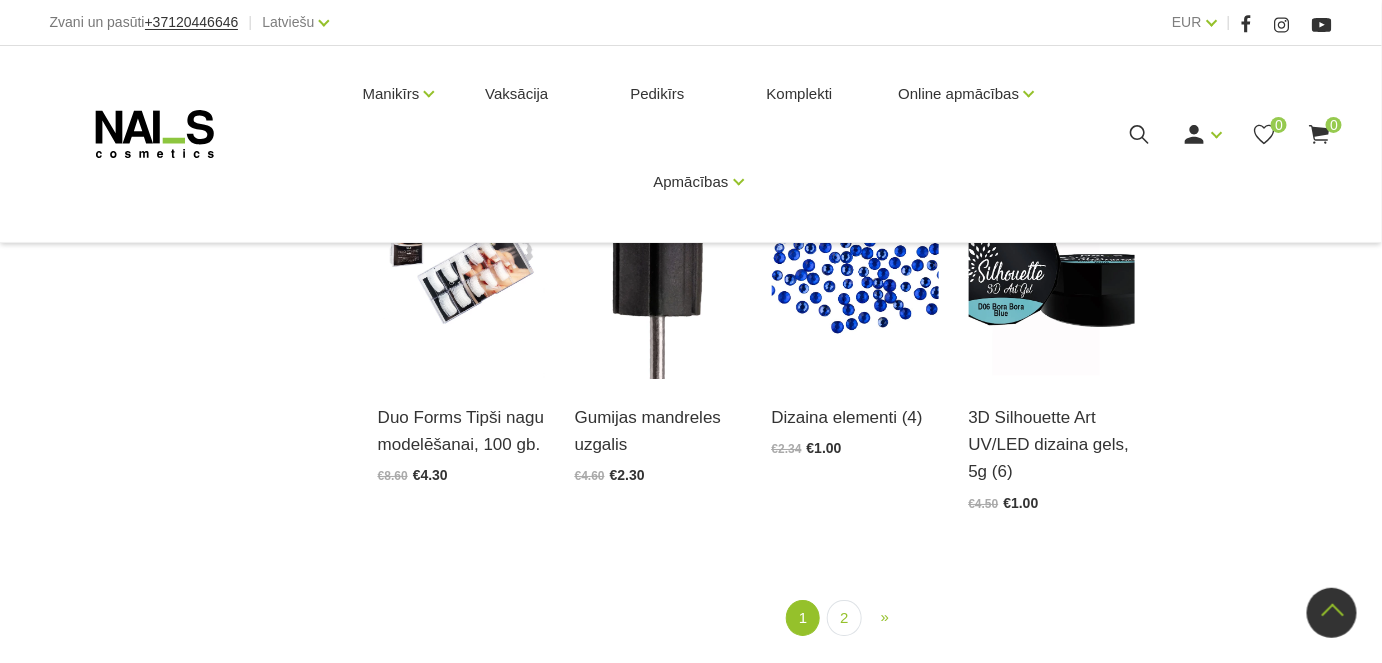 scroll, scrollTop: 2181, scrollLeft: 0, axis: vertical 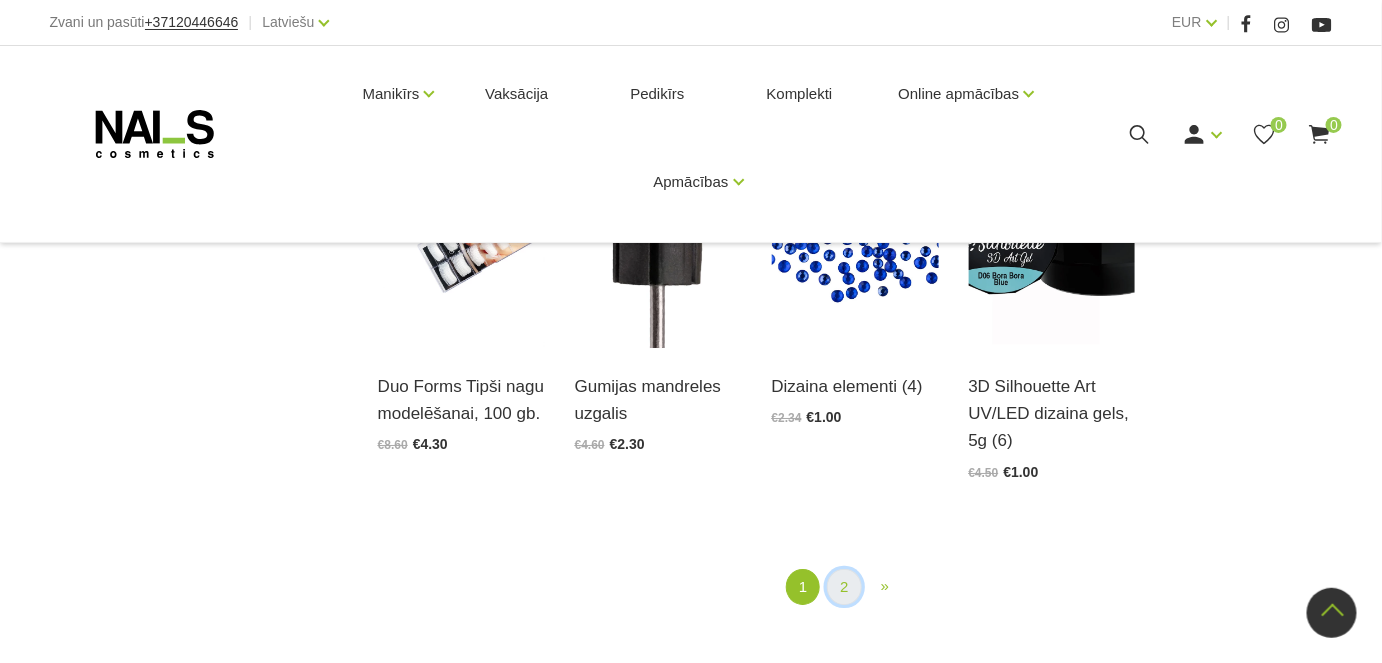 click on "2" at bounding box center (844, 587) 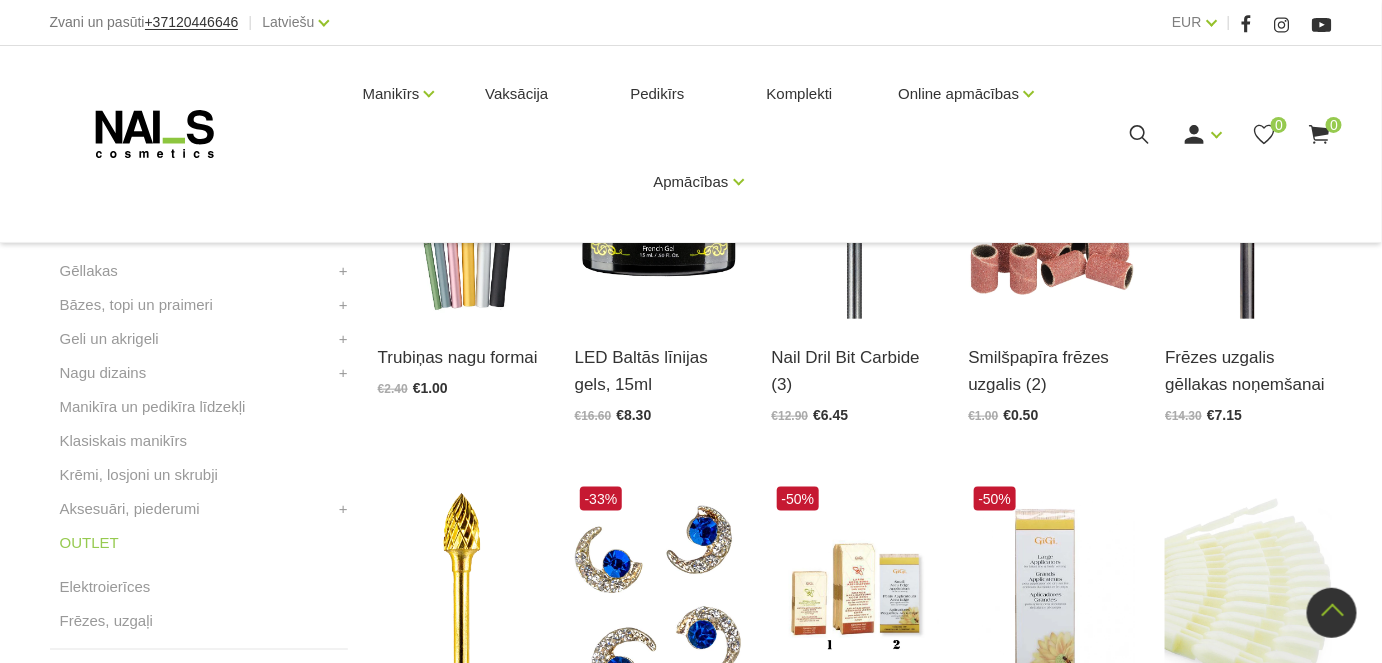 scroll, scrollTop: 499, scrollLeft: 0, axis: vertical 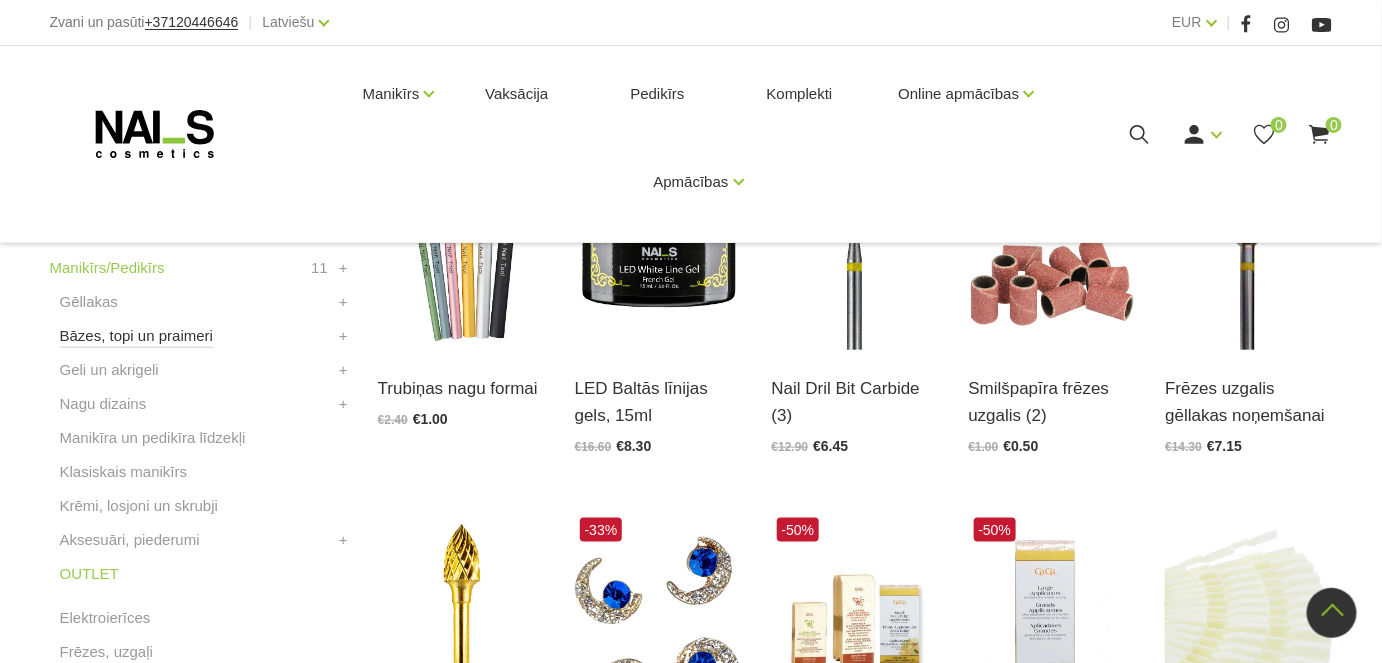 click on "Bāzes, topi un praimeri" at bounding box center [136, 336] 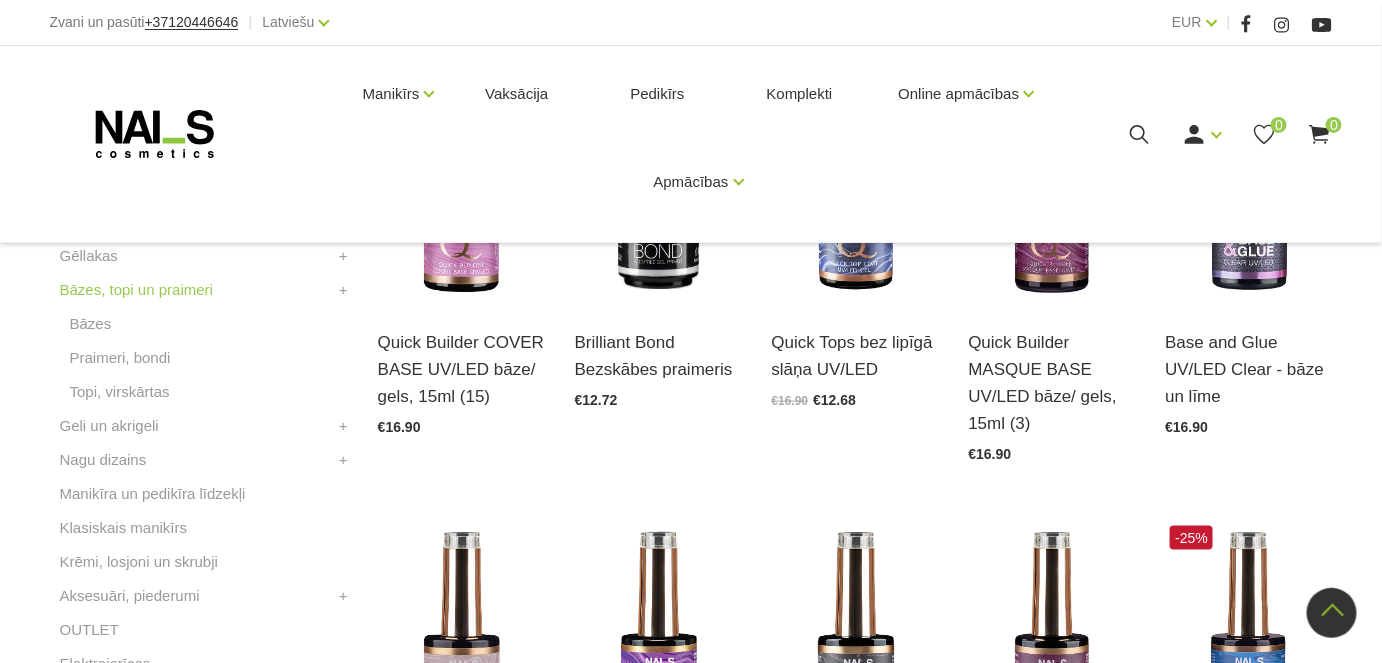 scroll, scrollTop: 454, scrollLeft: 0, axis: vertical 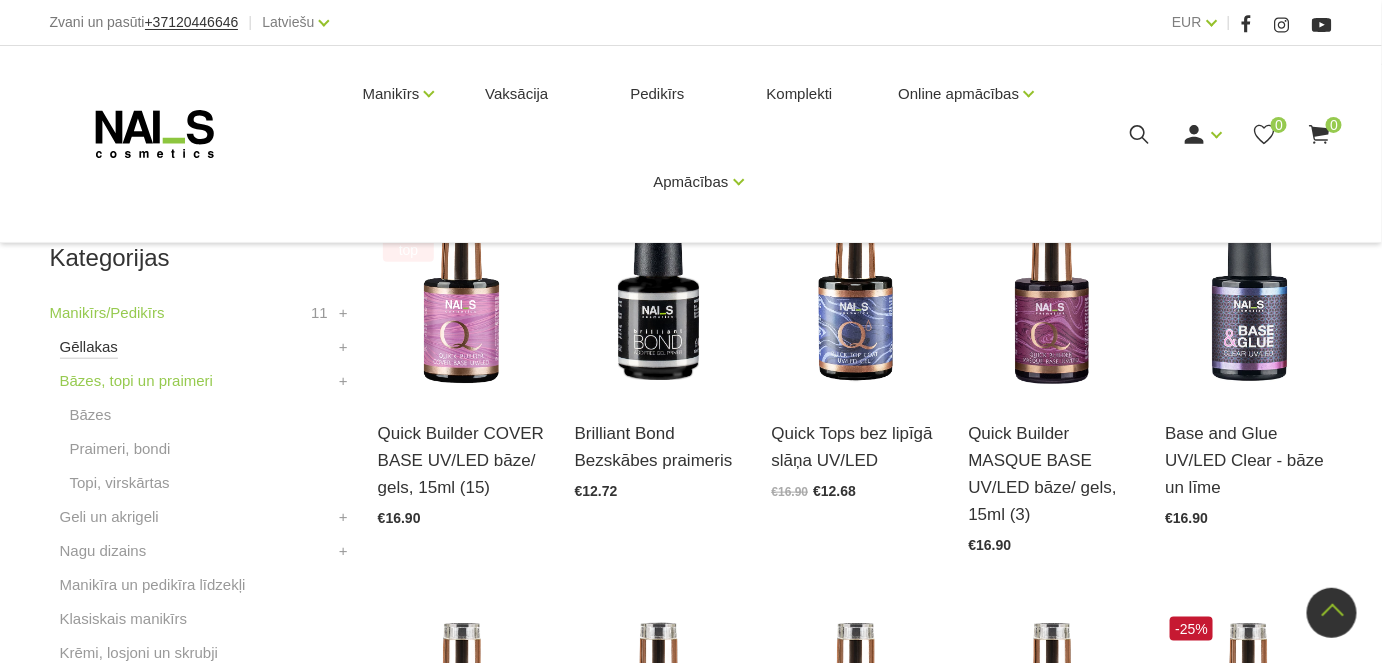 click on "Gēllakas" at bounding box center [89, 347] 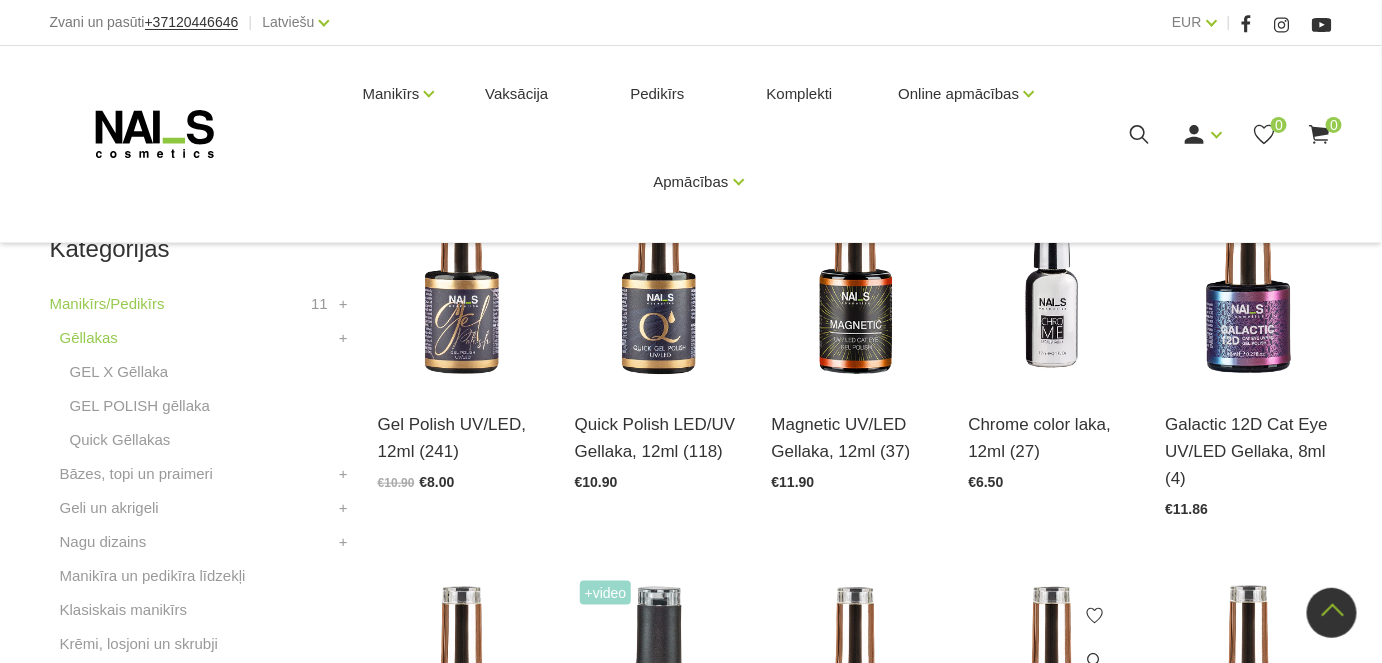 scroll, scrollTop: 454, scrollLeft: 0, axis: vertical 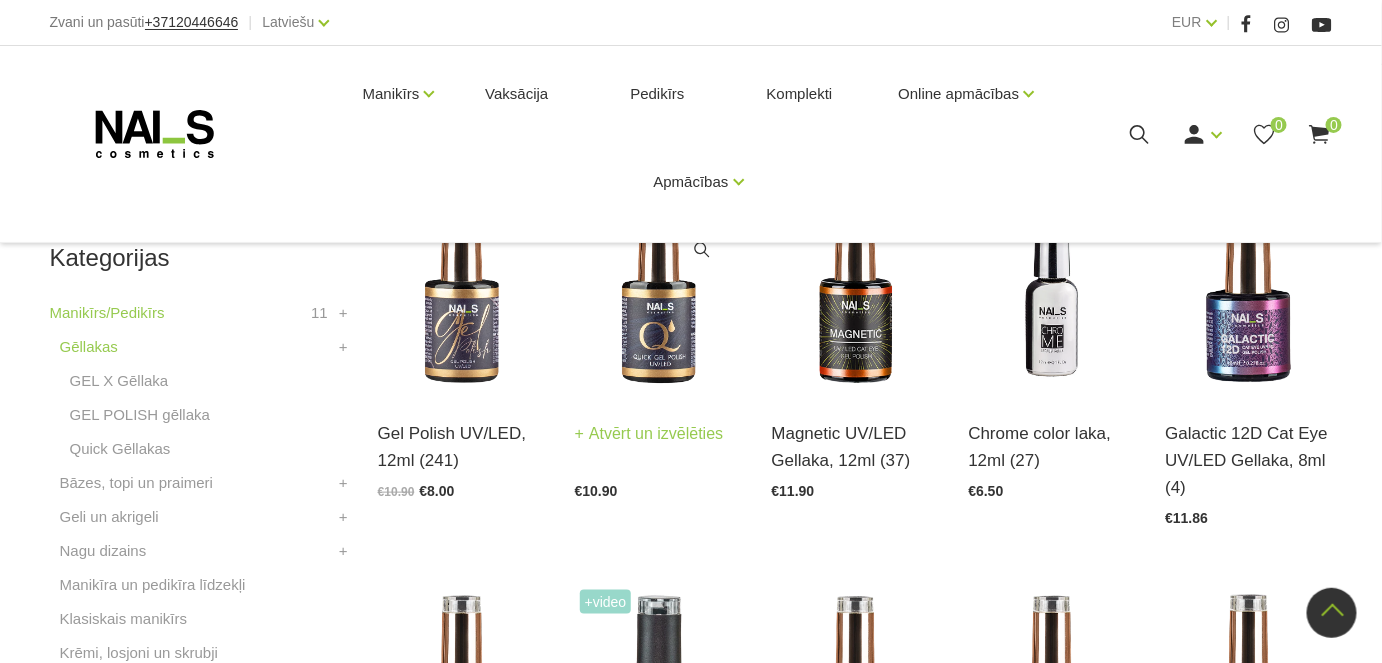 click at bounding box center [658, 280] 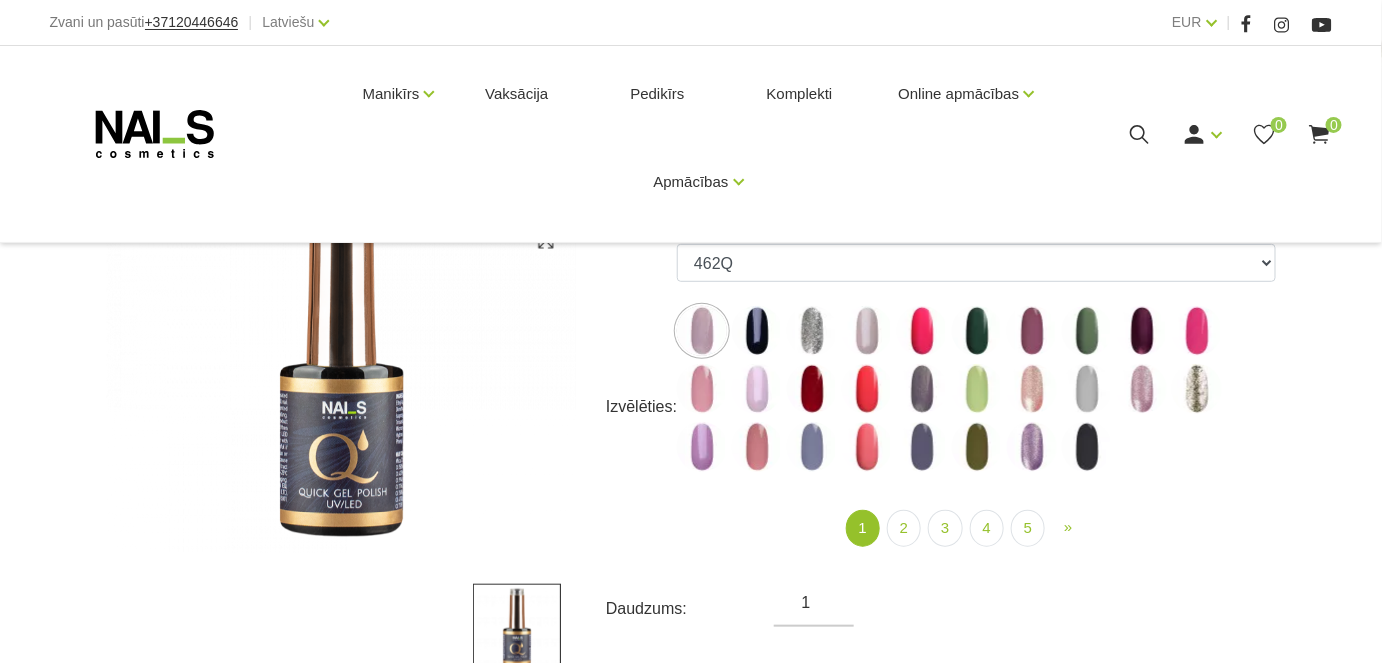 scroll, scrollTop: 272, scrollLeft: 0, axis: vertical 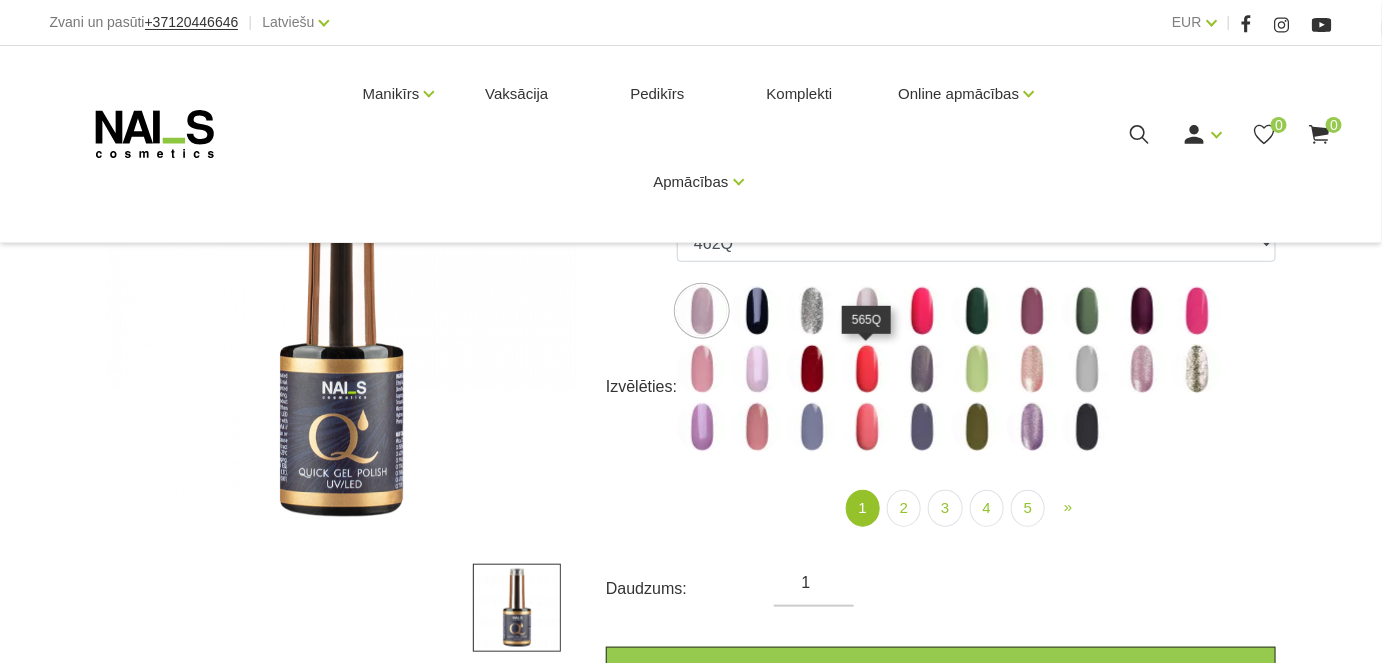 click at bounding box center (867, 369) 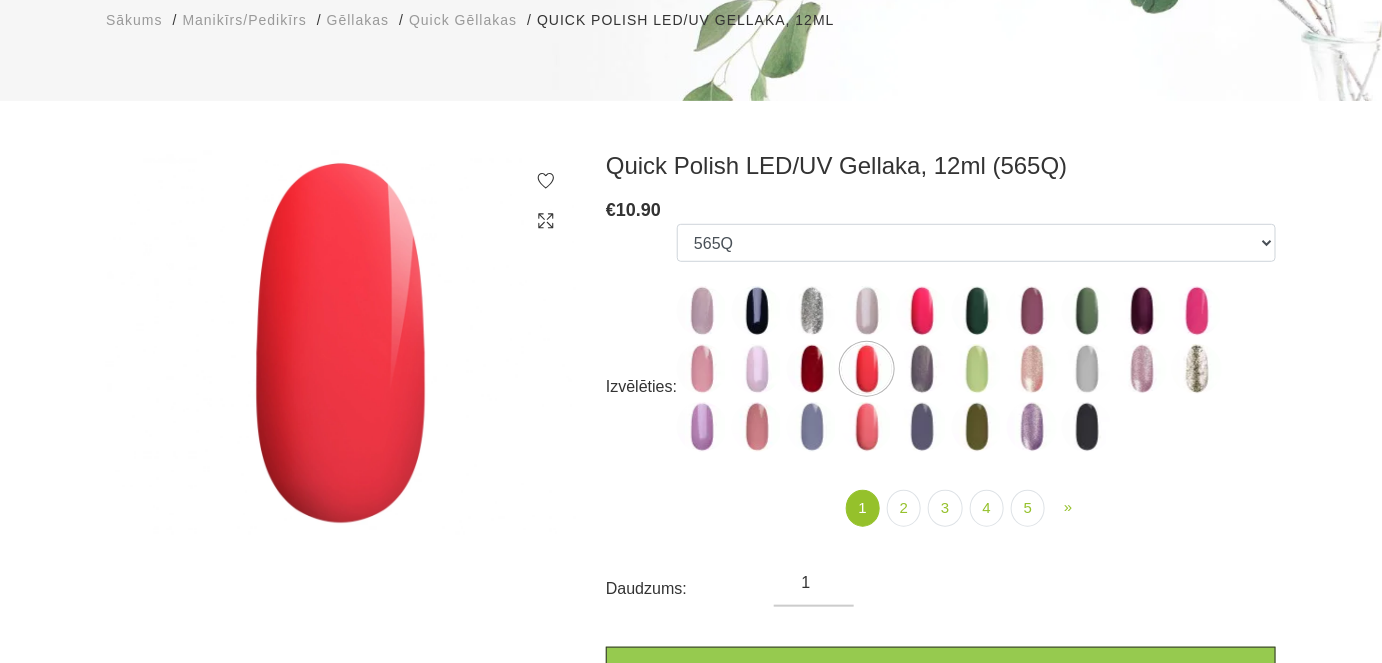 scroll, scrollTop: 181, scrollLeft: 0, axis: vertical 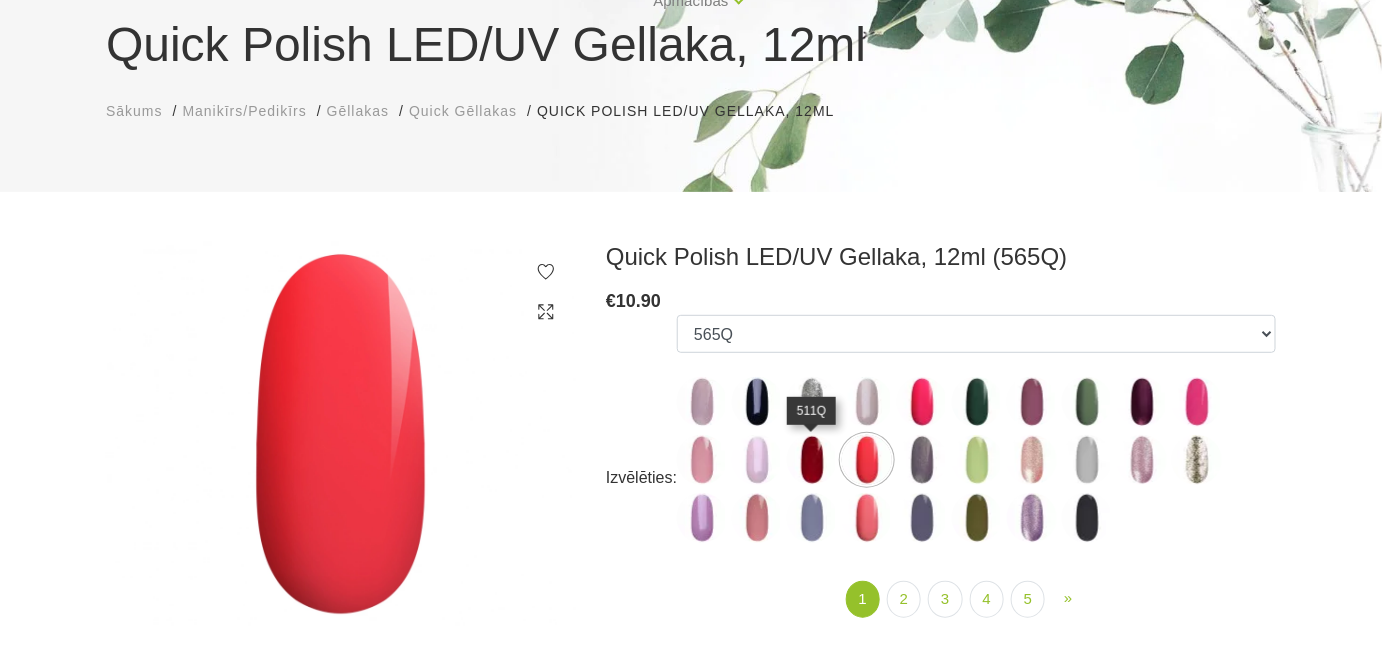 click at bounding box center [812, 460] 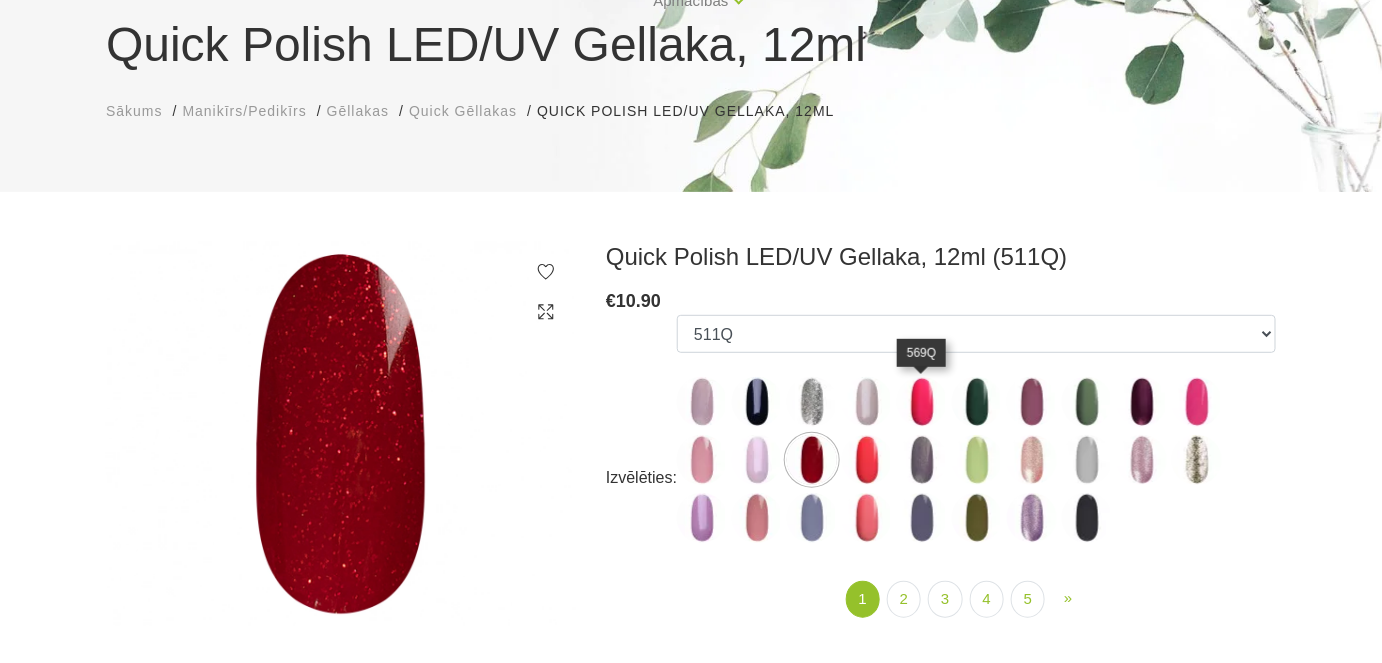 click at bounding box center (922, 402) 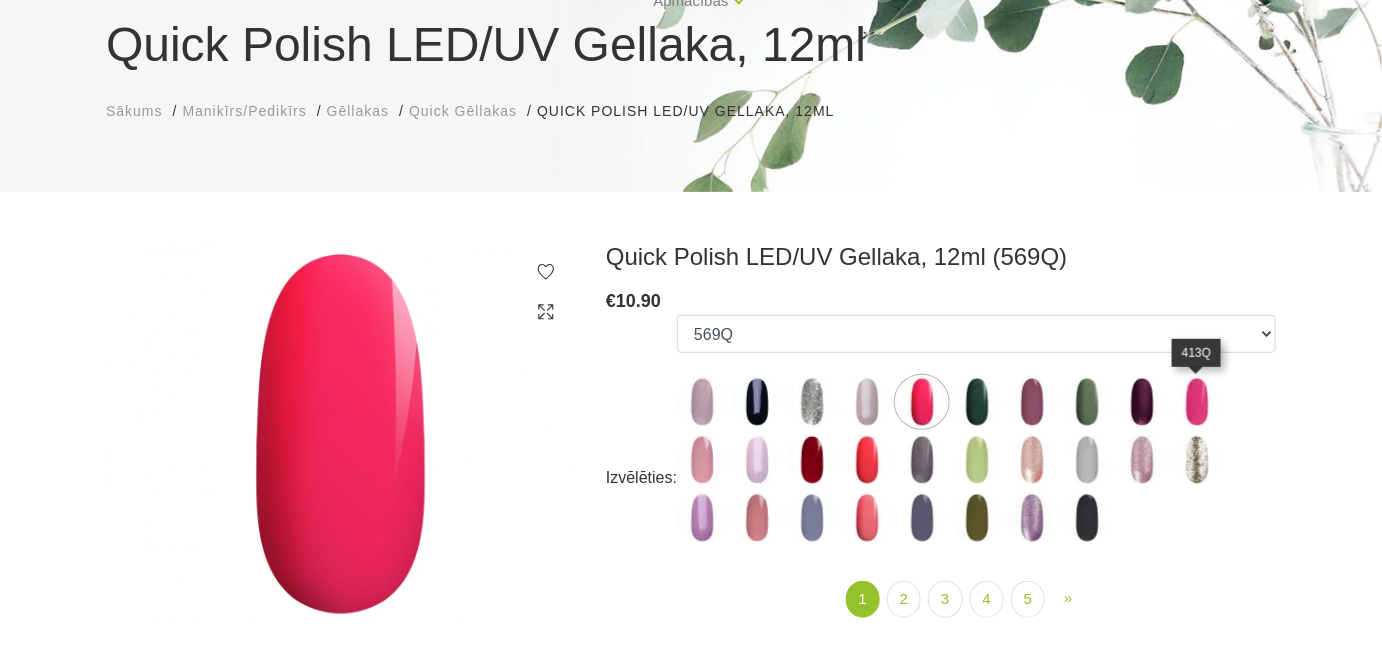 click at bounding box center [1197, 402] 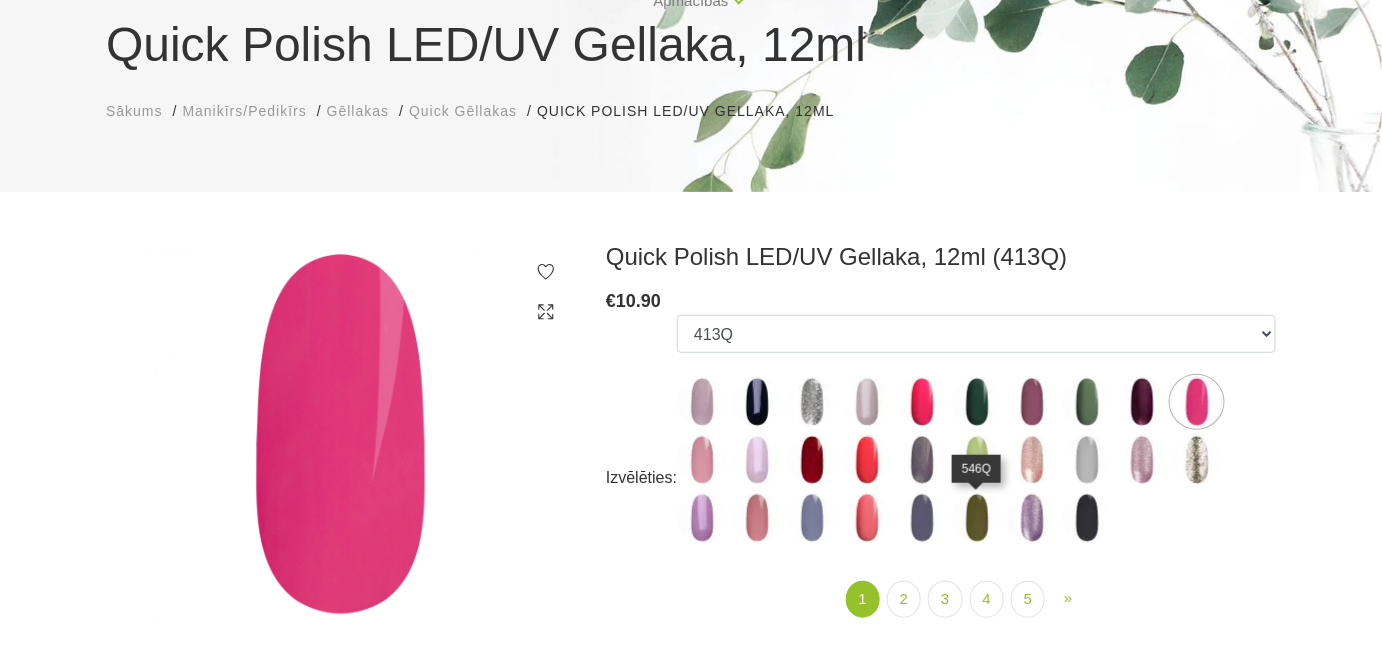 click at bounding box center (977, 518) 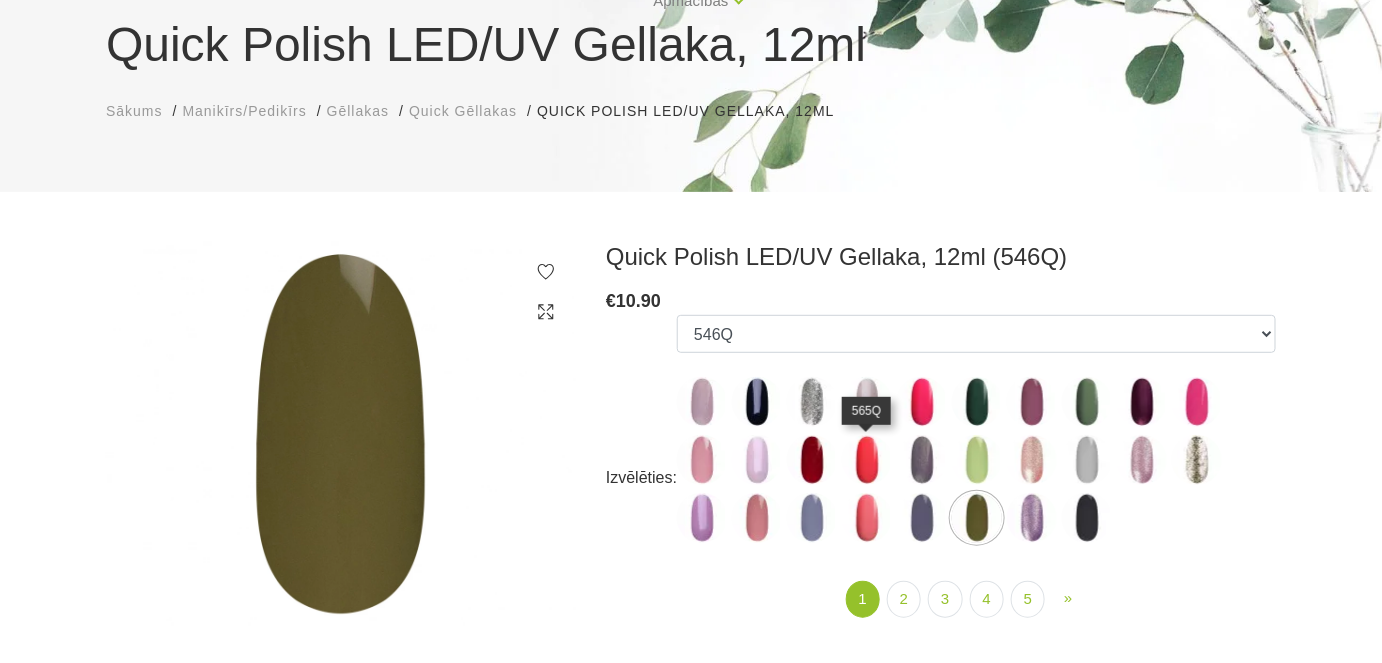 click at bounding box center [867, 460] 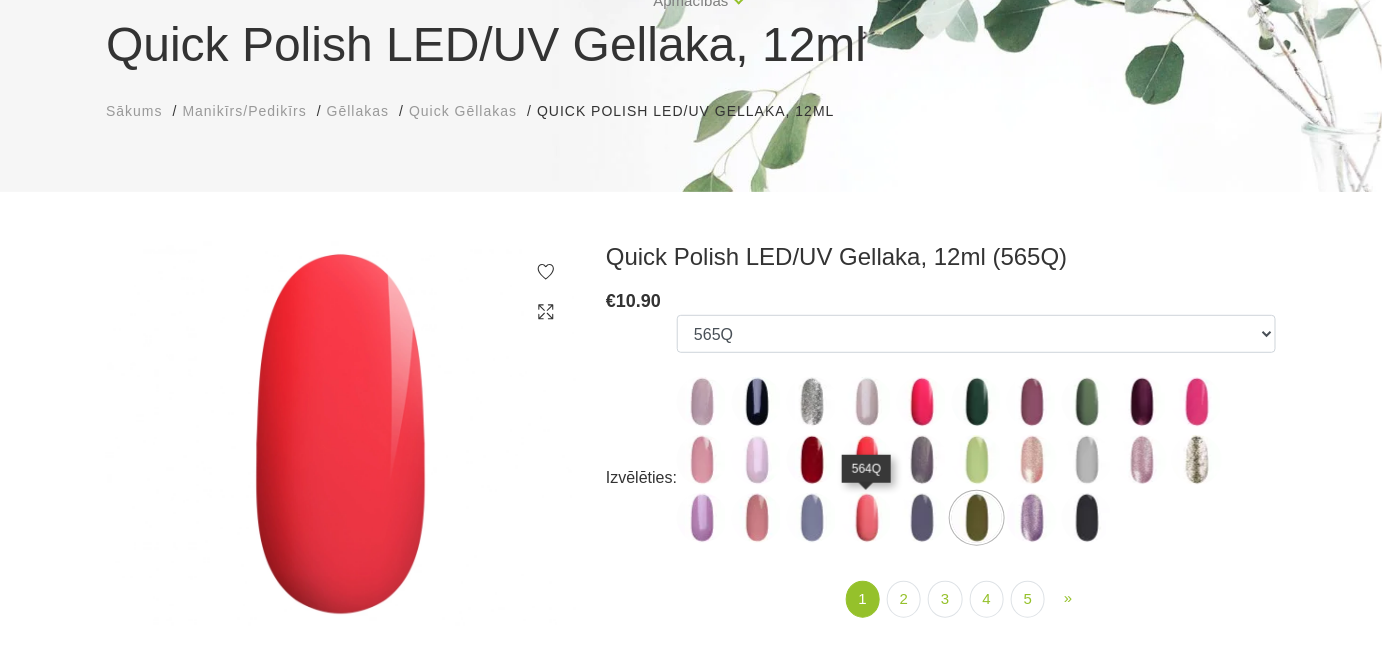 click at bounding box center (867, 518) 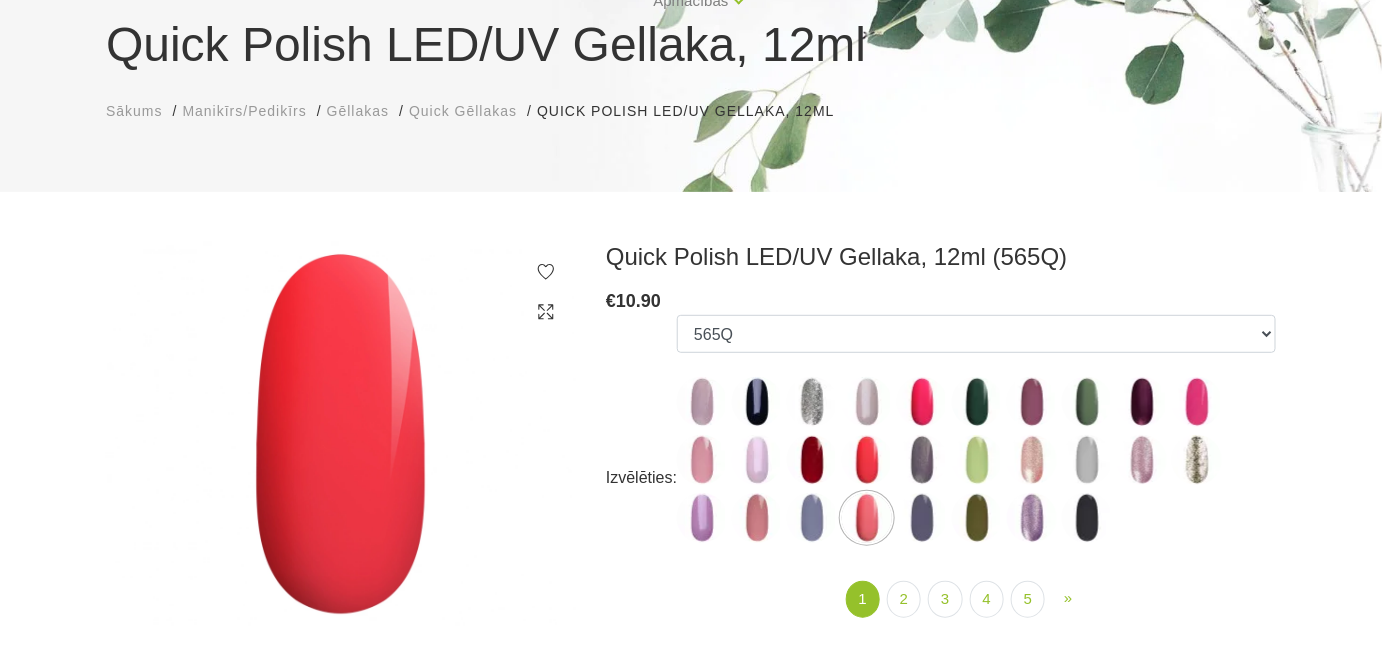 select on "4363" 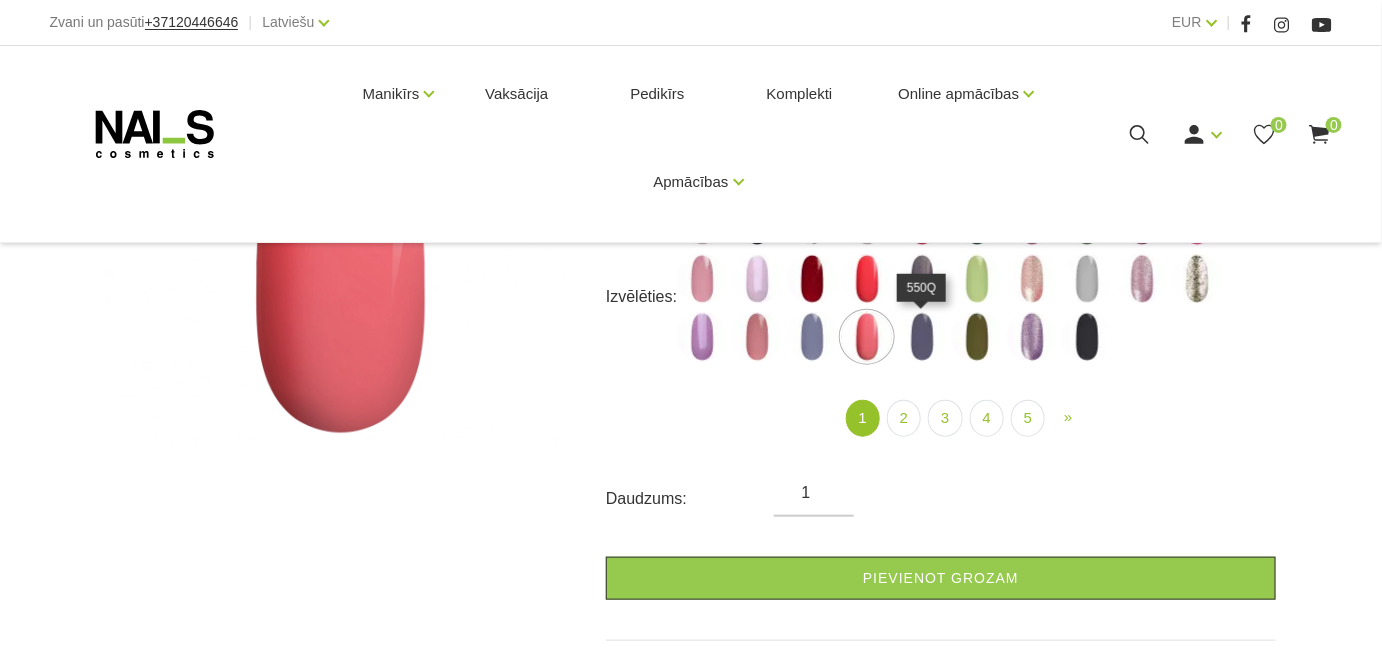 scroll, scrollTop: 363, scrollLeft: 0, axis: vertical 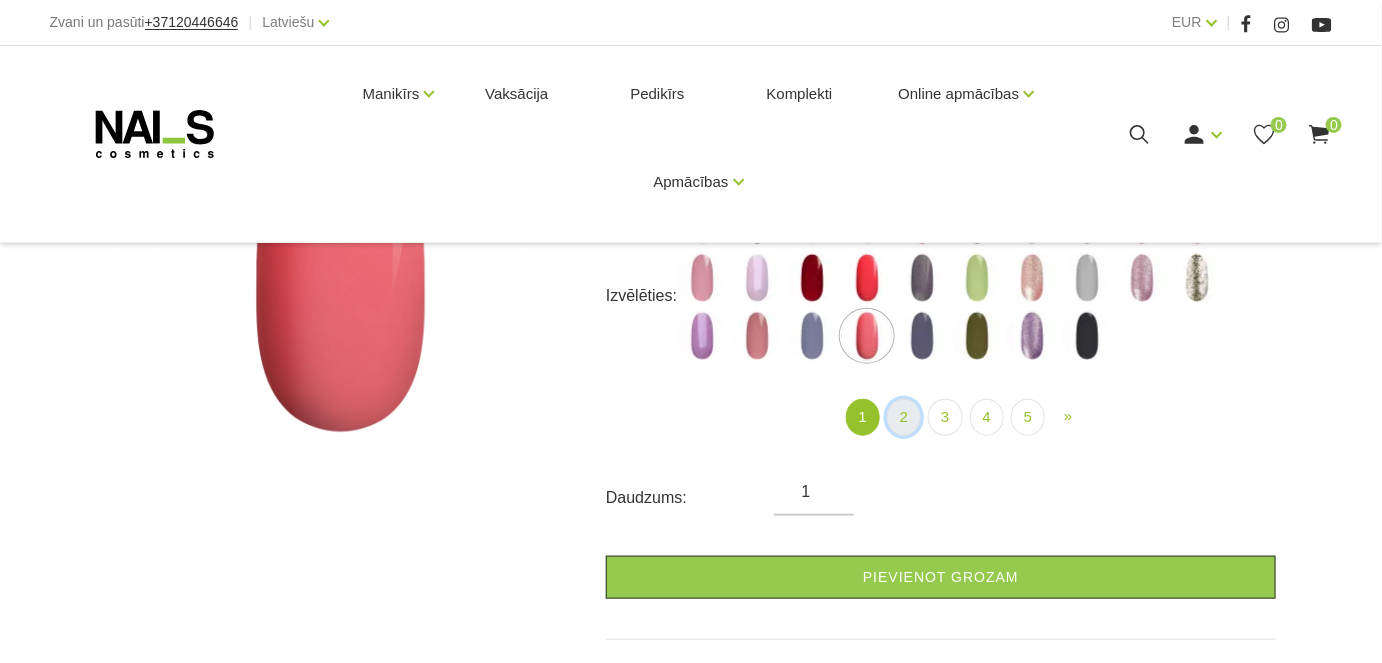 click on "2" at bounding box center [904, 417] 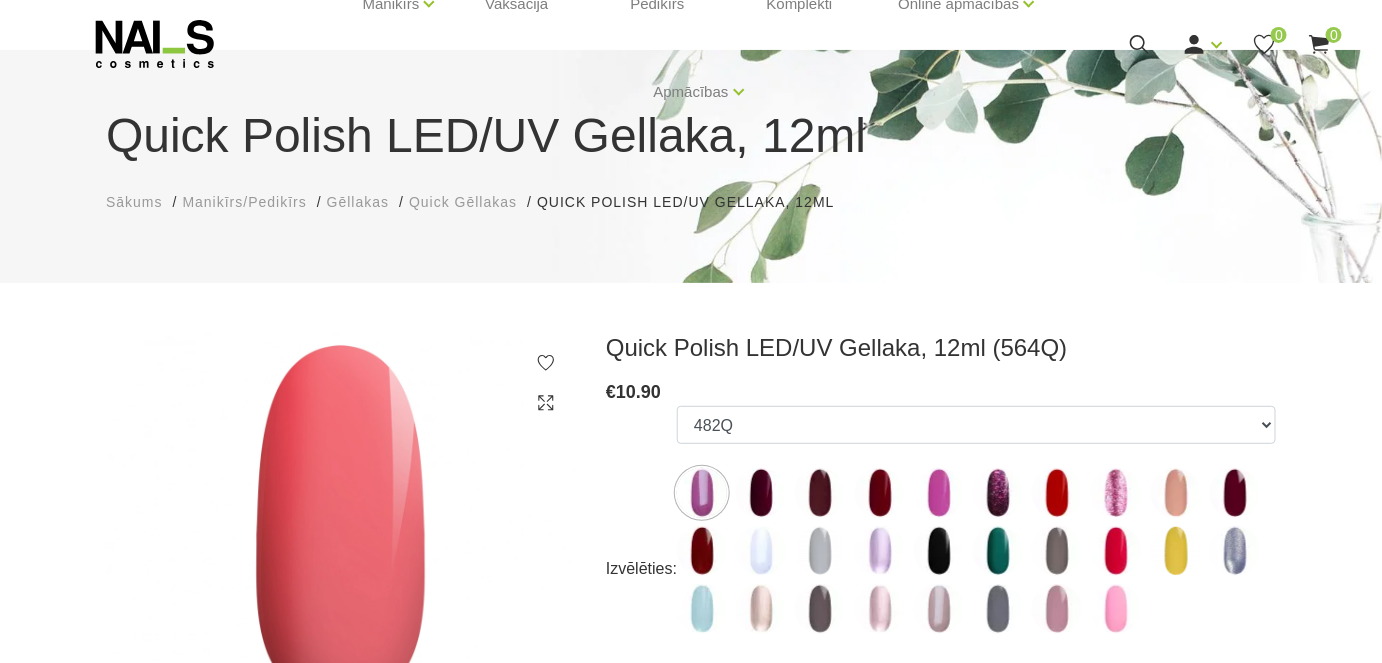 scroll, scrollTop: 181, scrollLeft: 0, axis: vertical 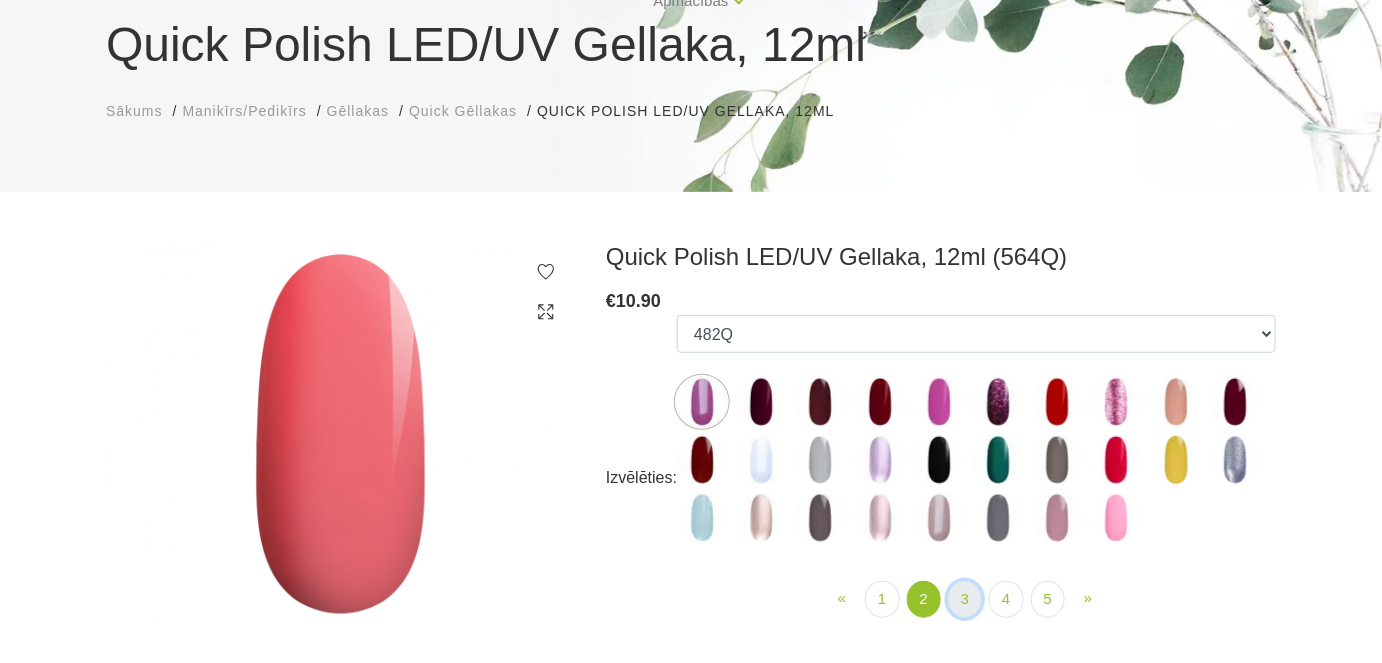 click on "3" at bounding box center (965, 599) 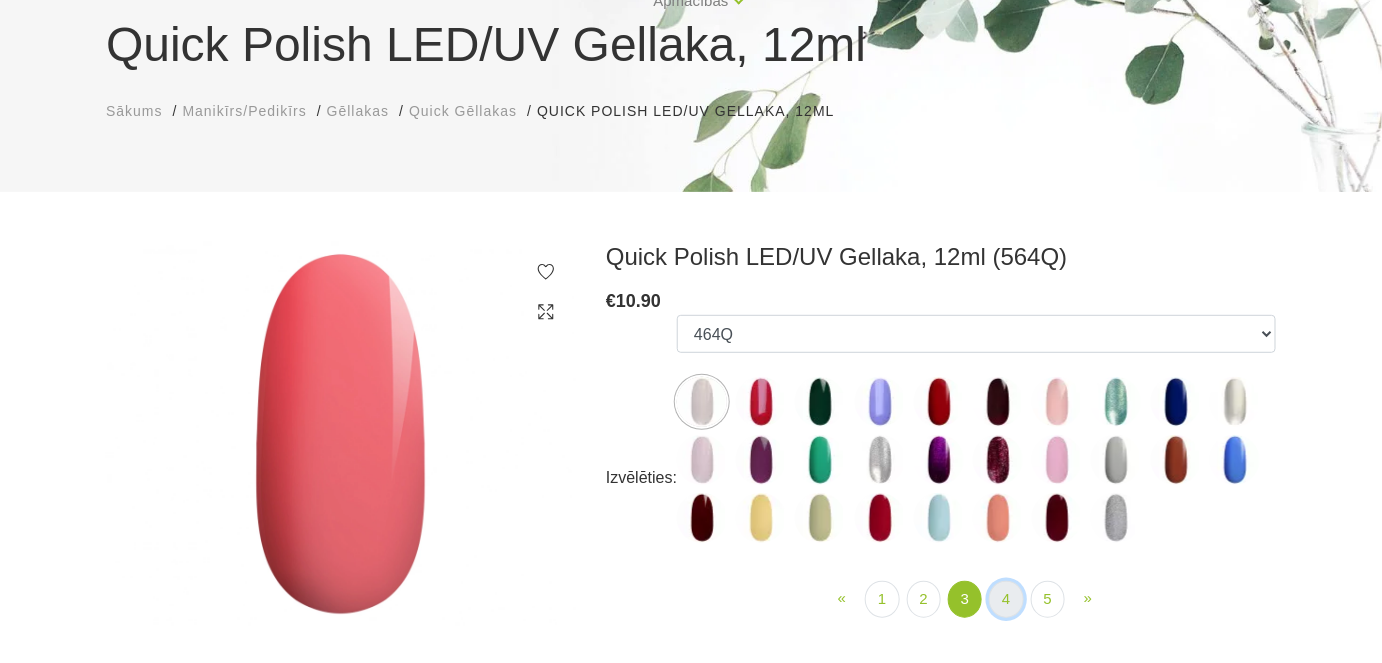 click on "4" at bounding box center [1006, 599] 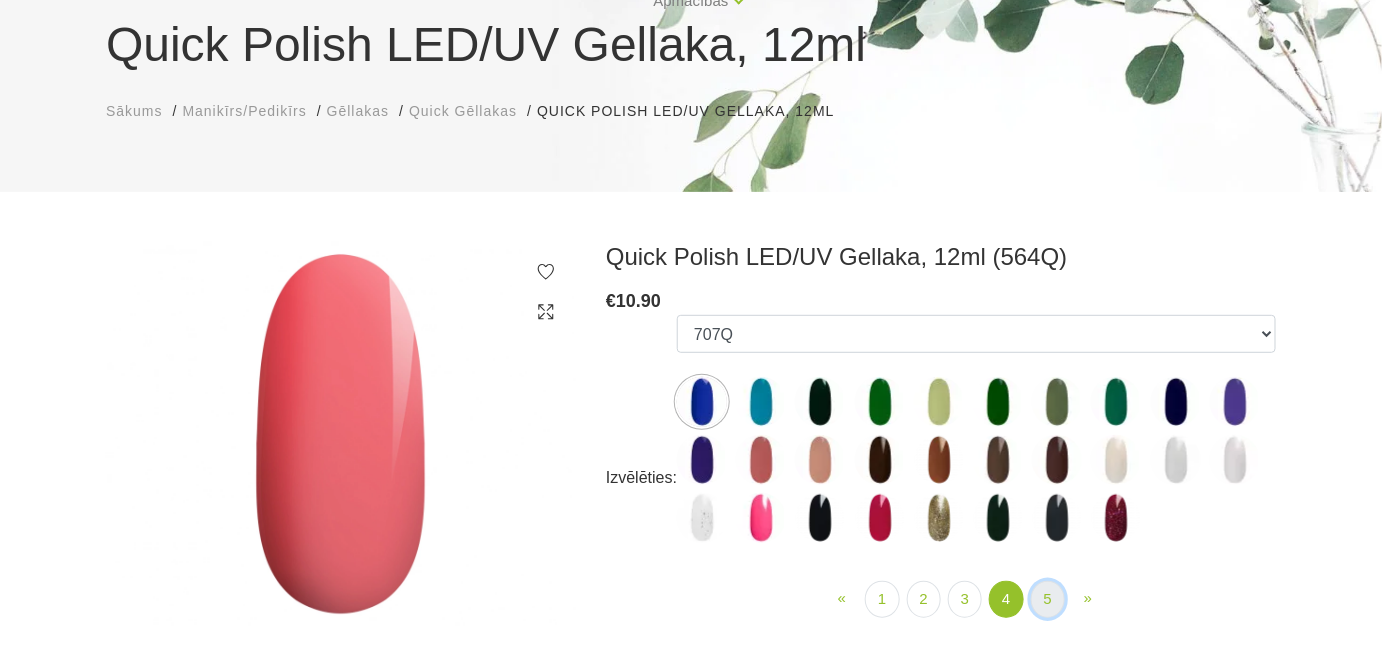 click on "5" at bounding box center [1048, 599] 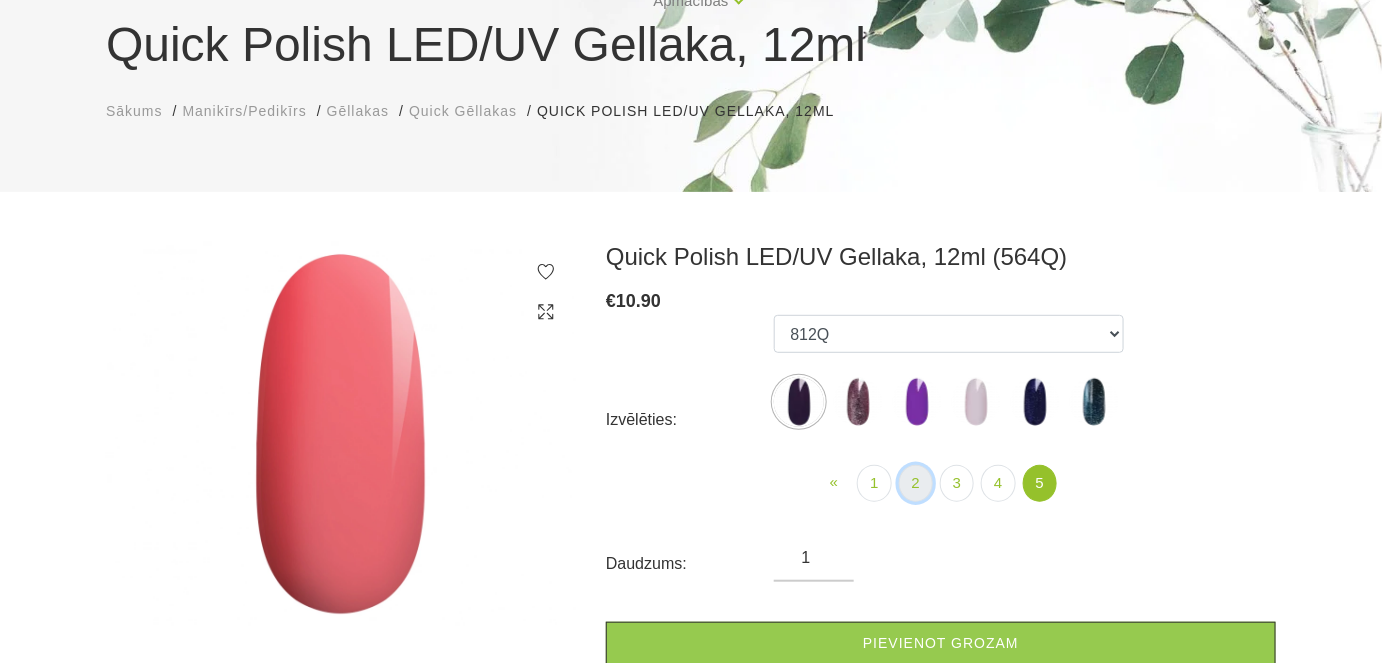 click on "2" at bounding box center [916, 483] 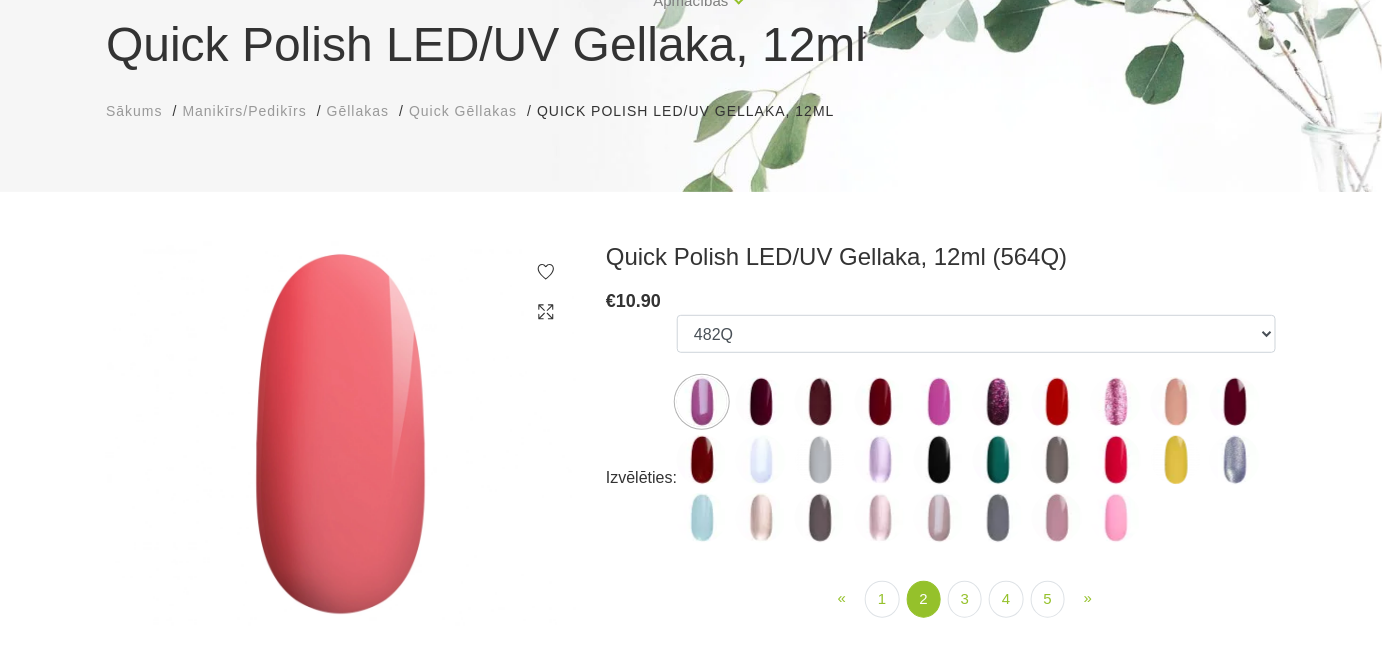 click at bounding box center (1057, 402) 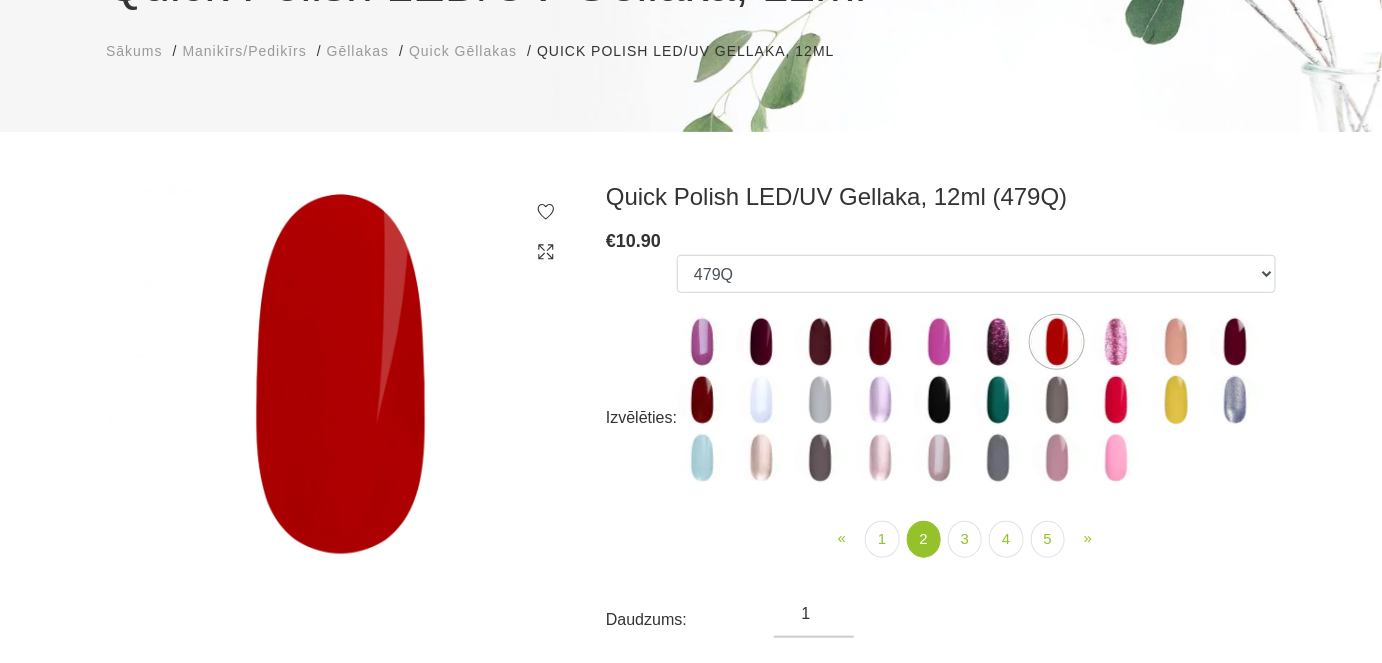 scroll, scrollTop: 272, scrollLeft: 0, axis: vertical 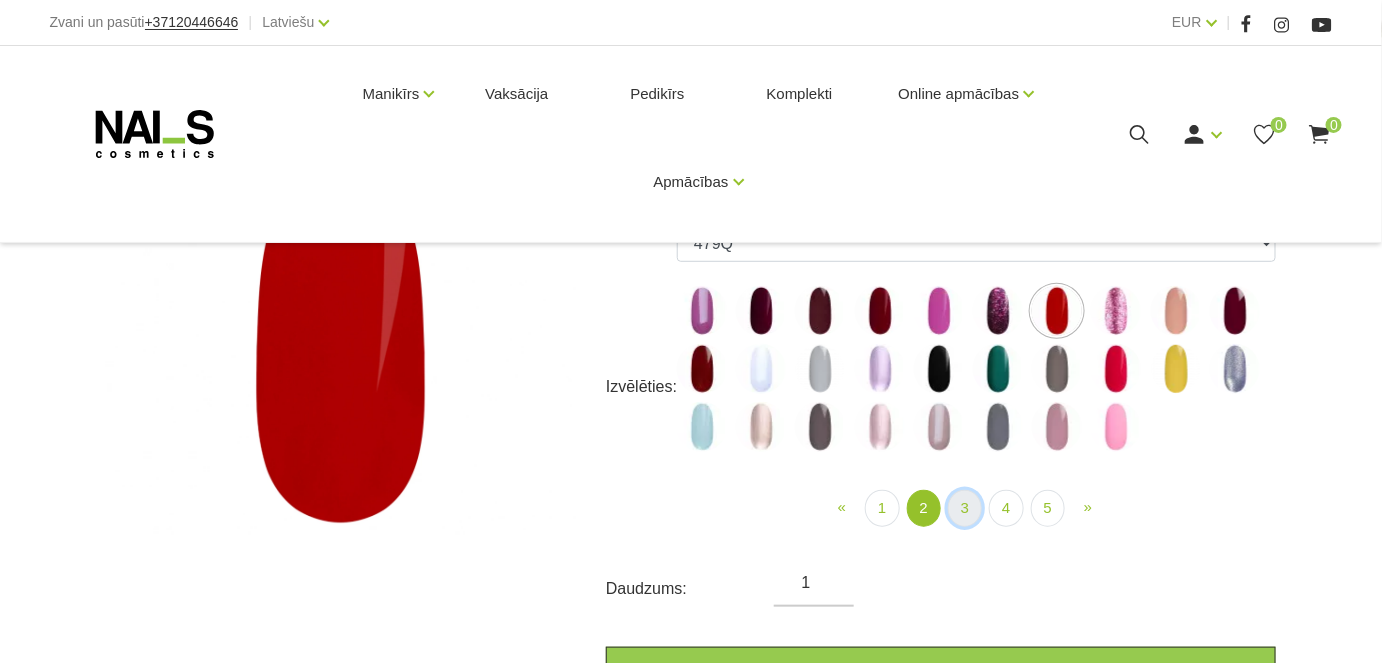 click on "3" at bounding box center (965, 508) 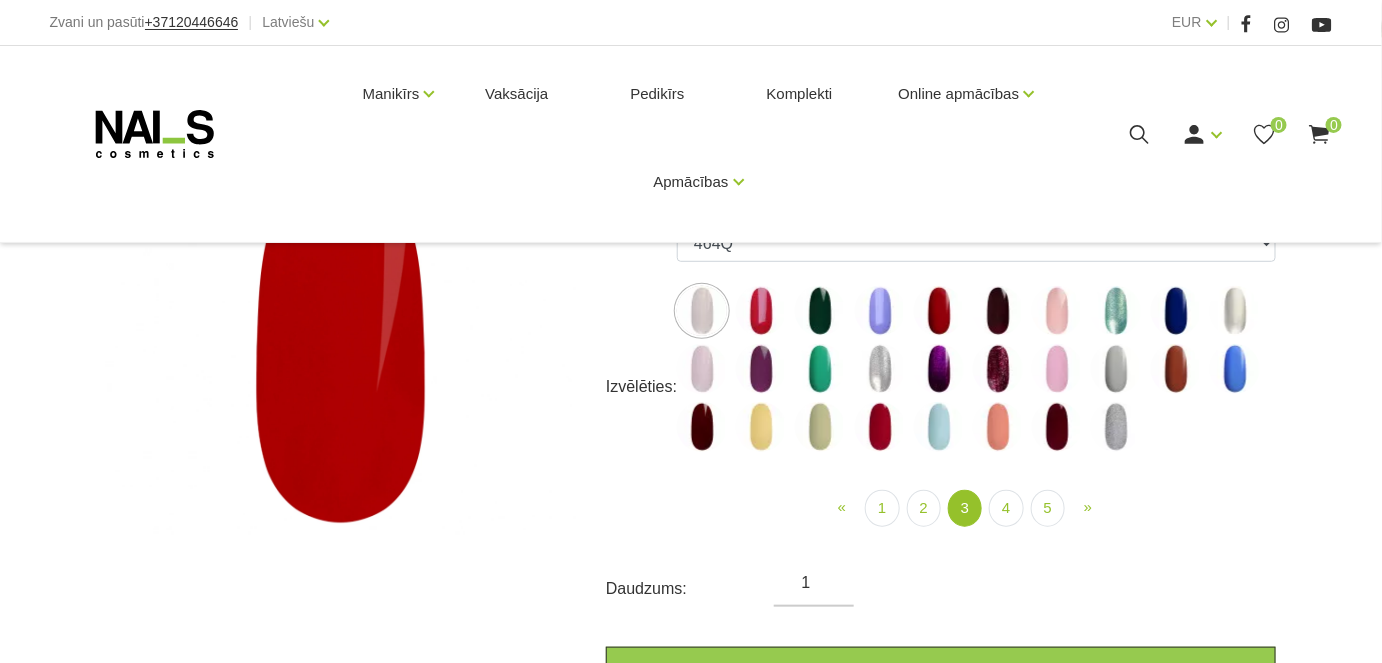 click at bounding box center (880, 427) 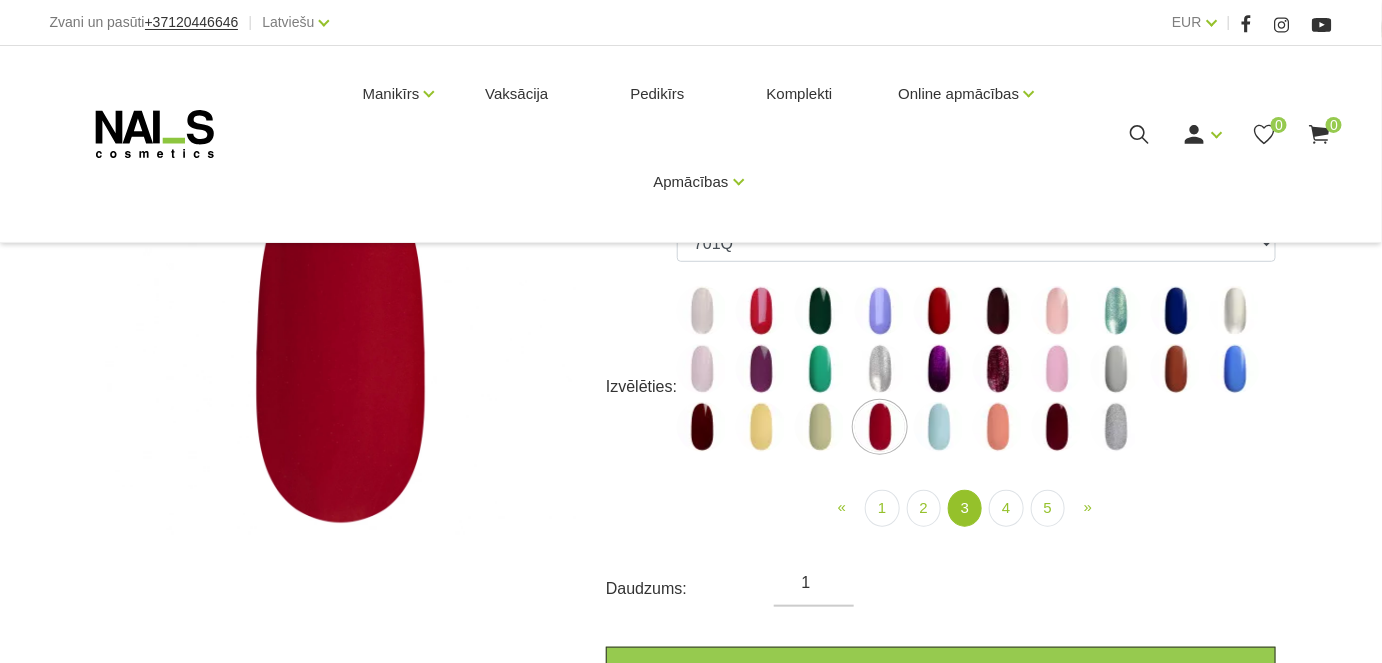 click at bounding box center (939, 311) 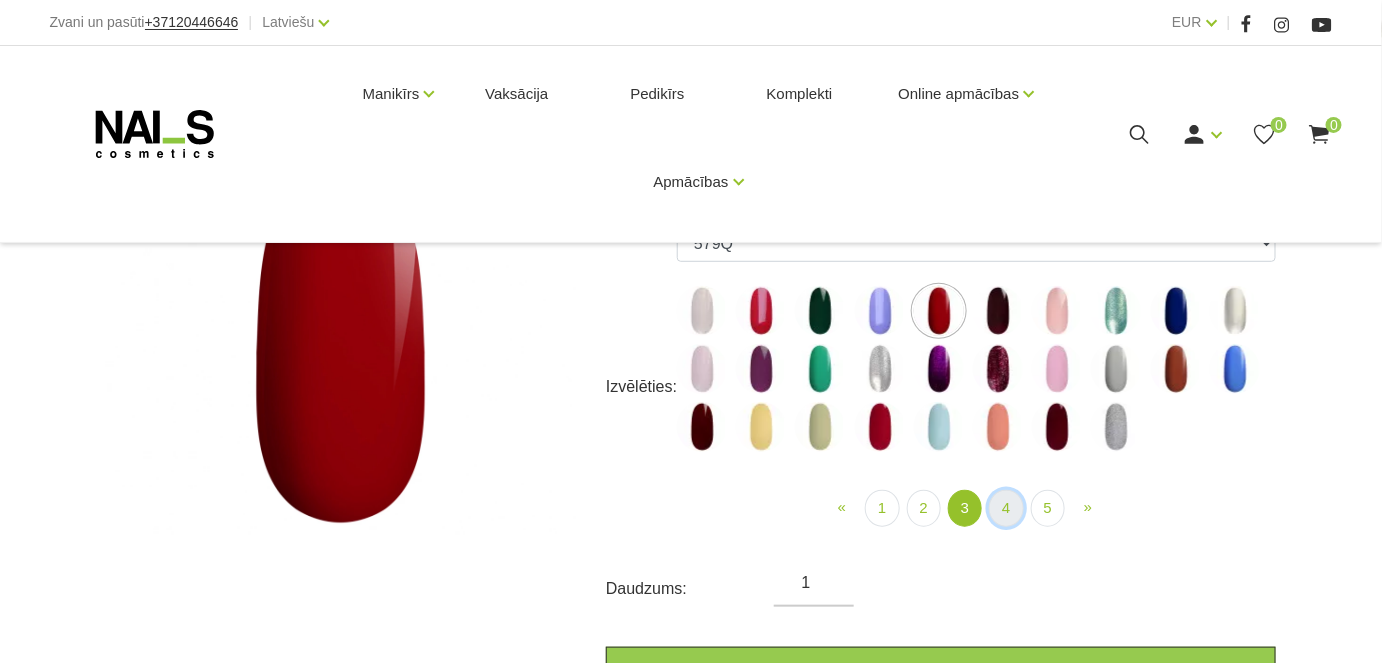 click on "4" at bounding box center [1006, 508] 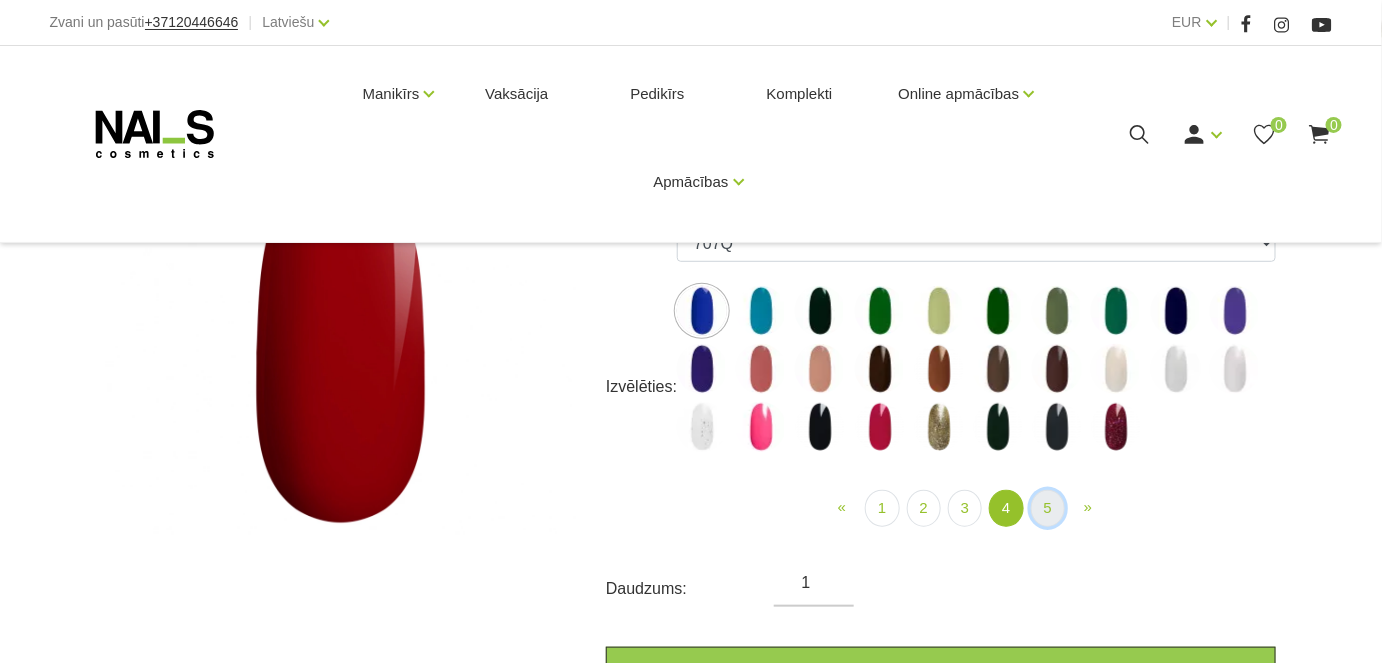 click on "5" at bounding box center (1048, 508) 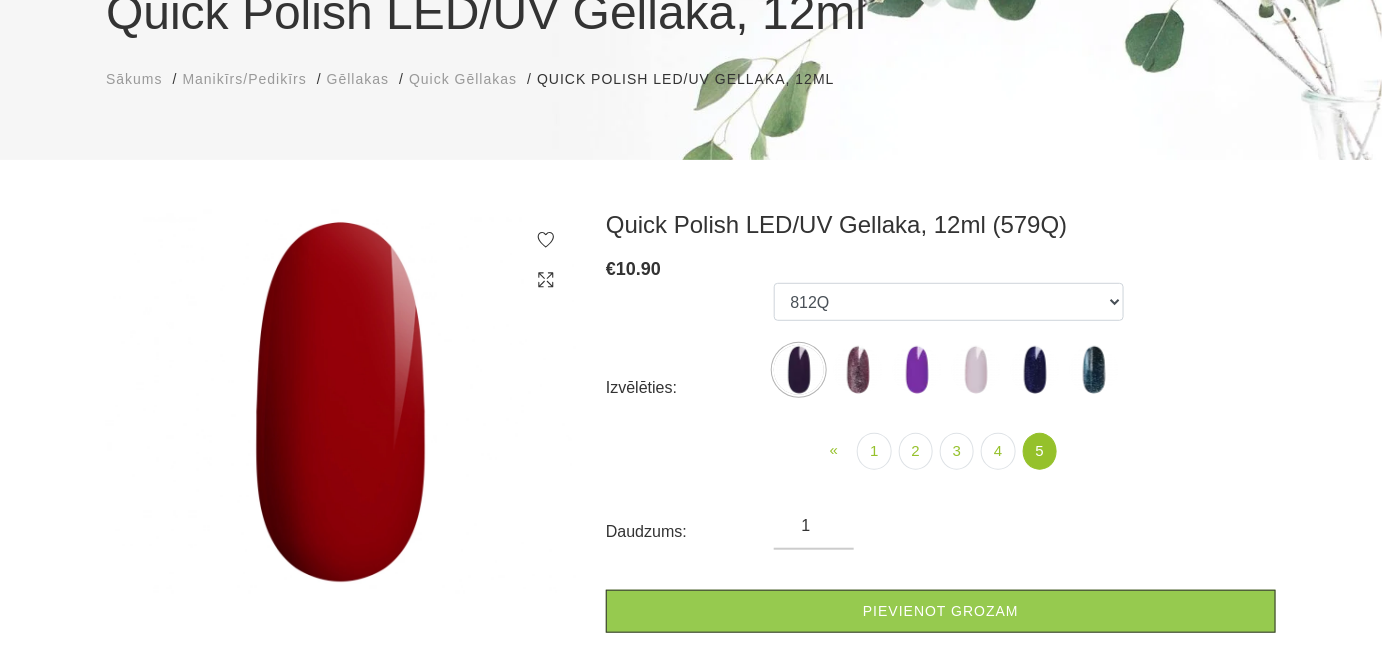 scroll, scrollTop: 181, scrollLeft: 0, axis: vertical 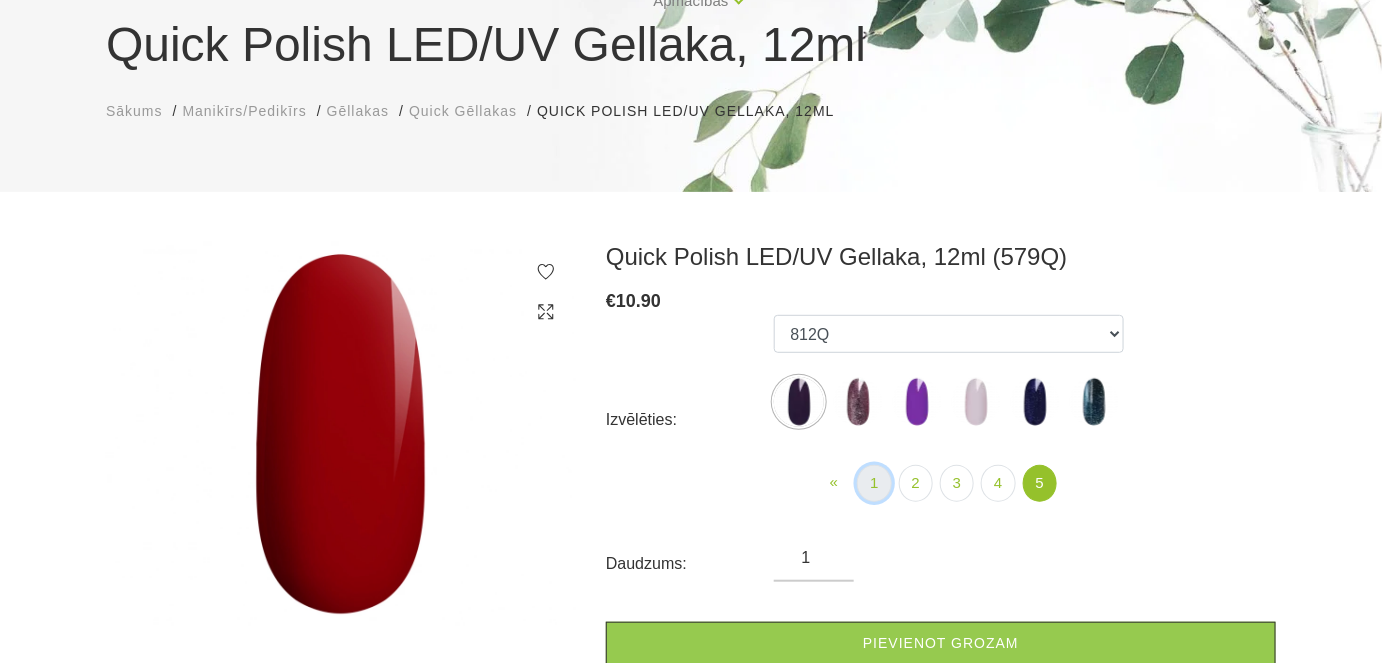 click on "1" at bounding box center [874, 483] 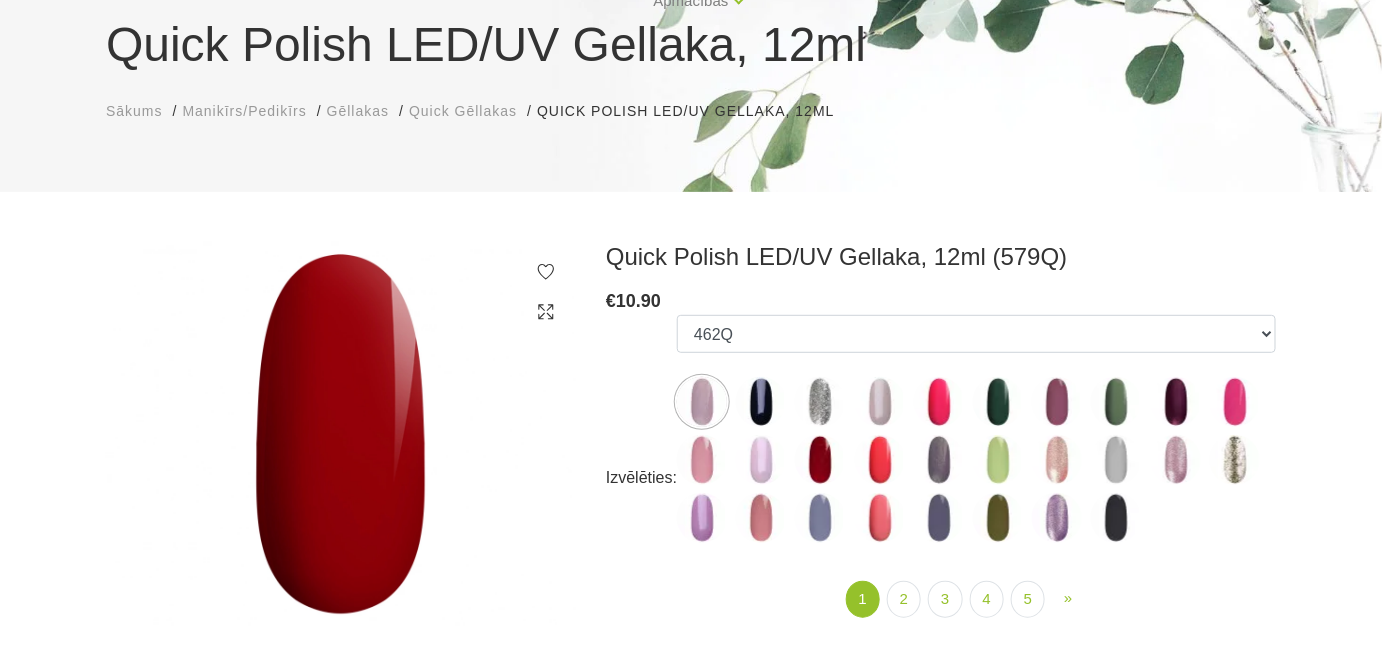 click at bounding box center [880, 460] 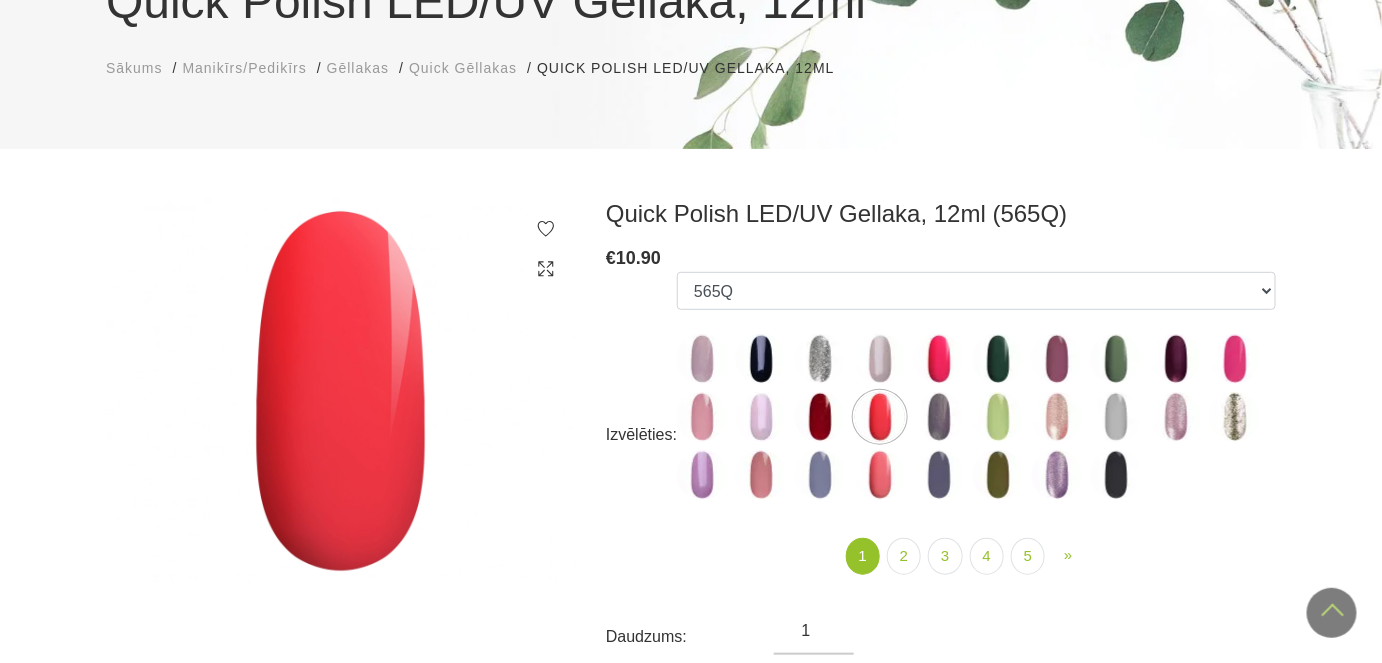 scroll, scrollTop: 221, scrollLeft: 0, axis: vertical 